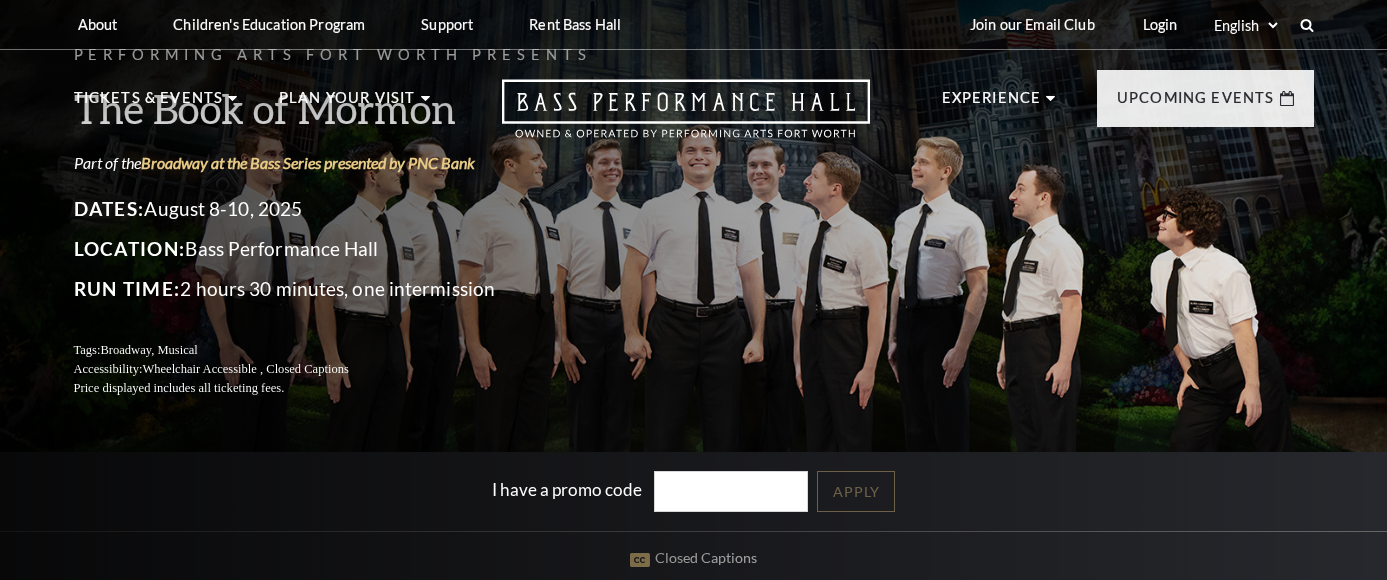 scroll, scrollTop: 0, scrollLeft: 0, axis: both 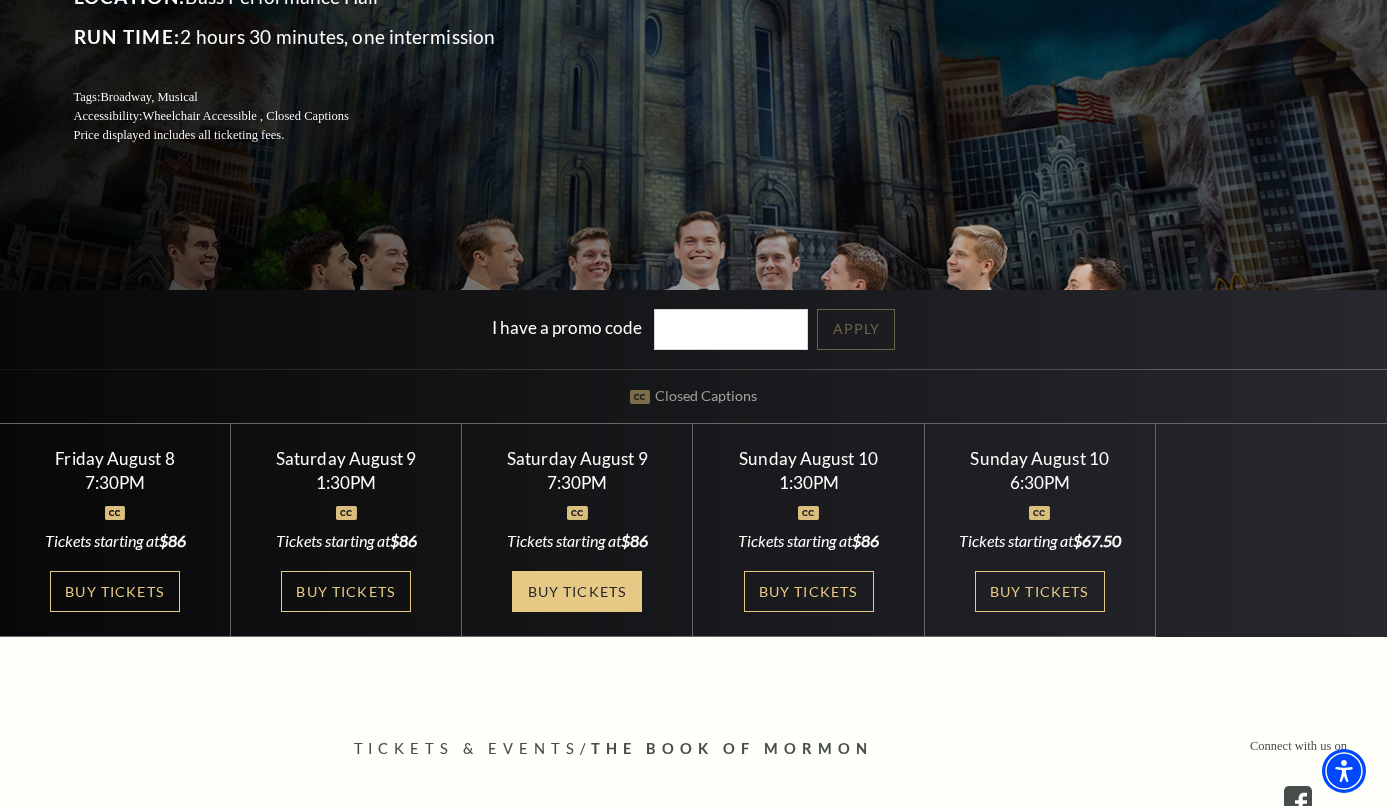 click on "Buy Tickets" at bounding box center [577, 591] 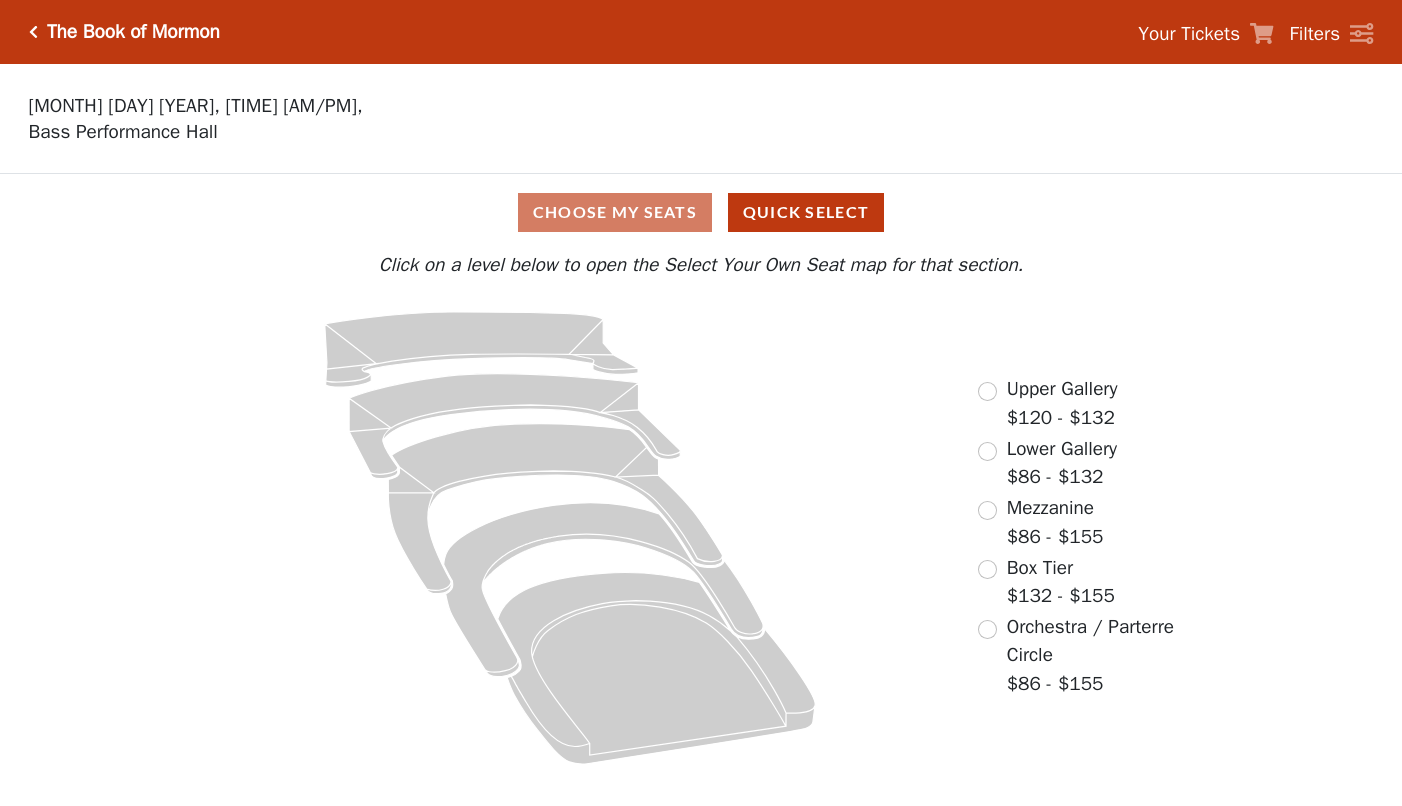scroll, scrollTop: 0, scrollLeft: 0, axis: both 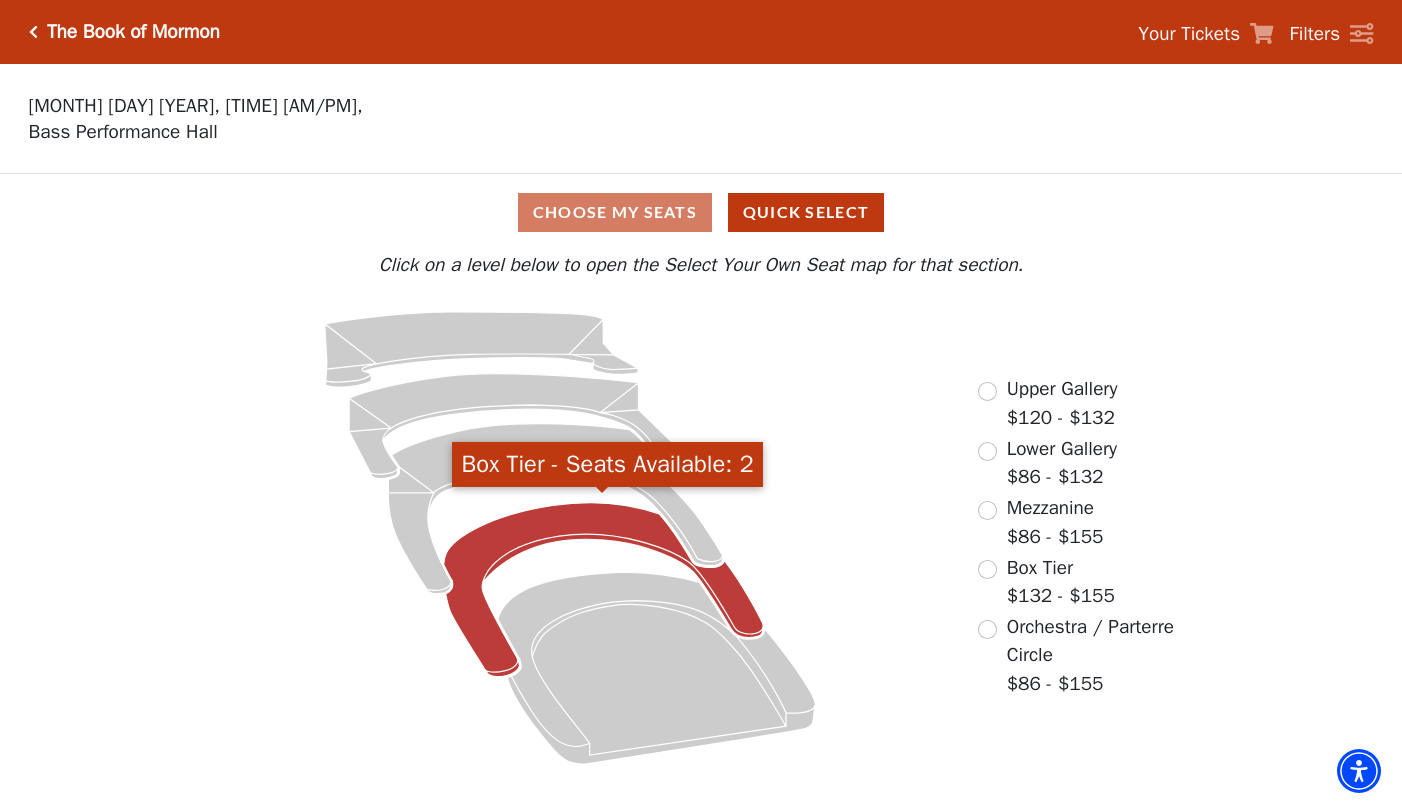 click 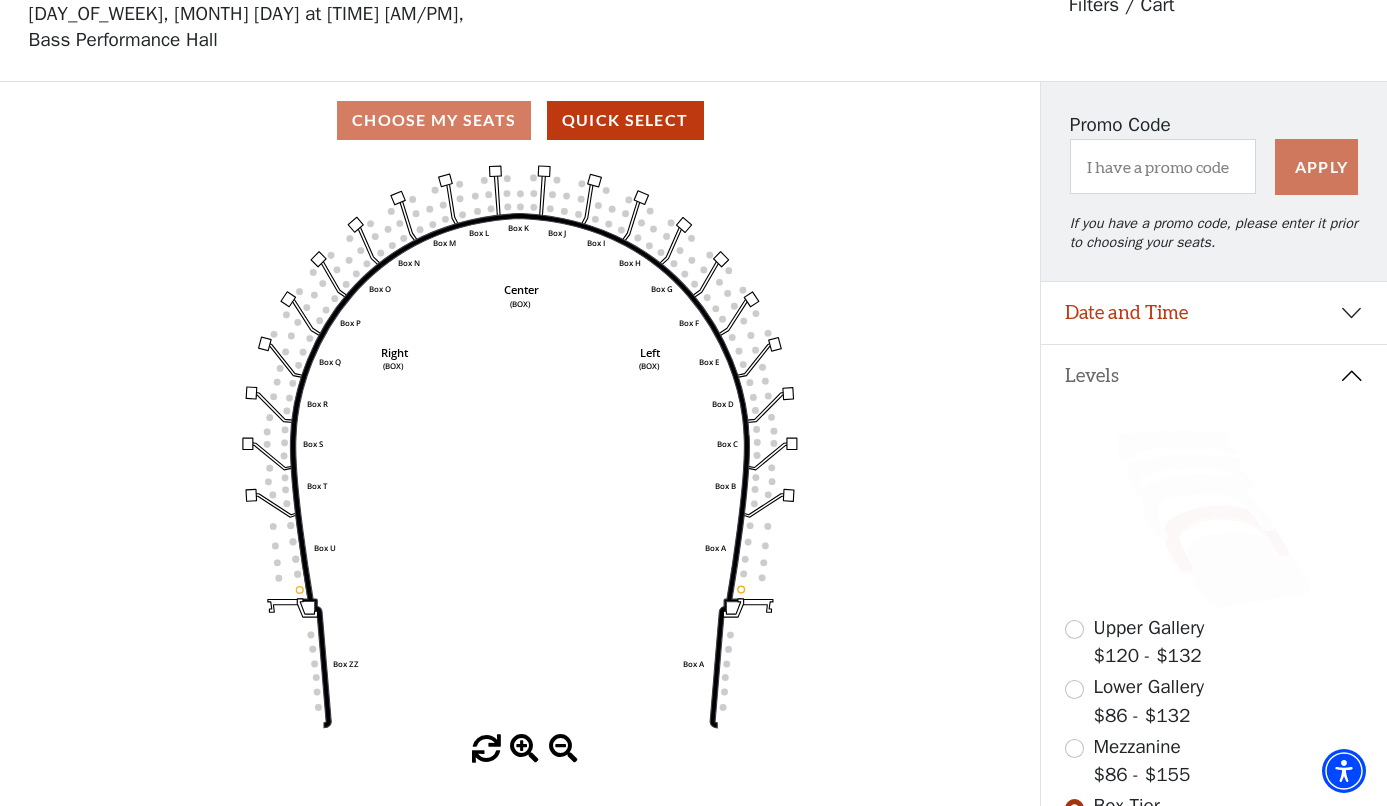 scroll, scrollTop: 93, scrollLeft: 0, axis: vertical 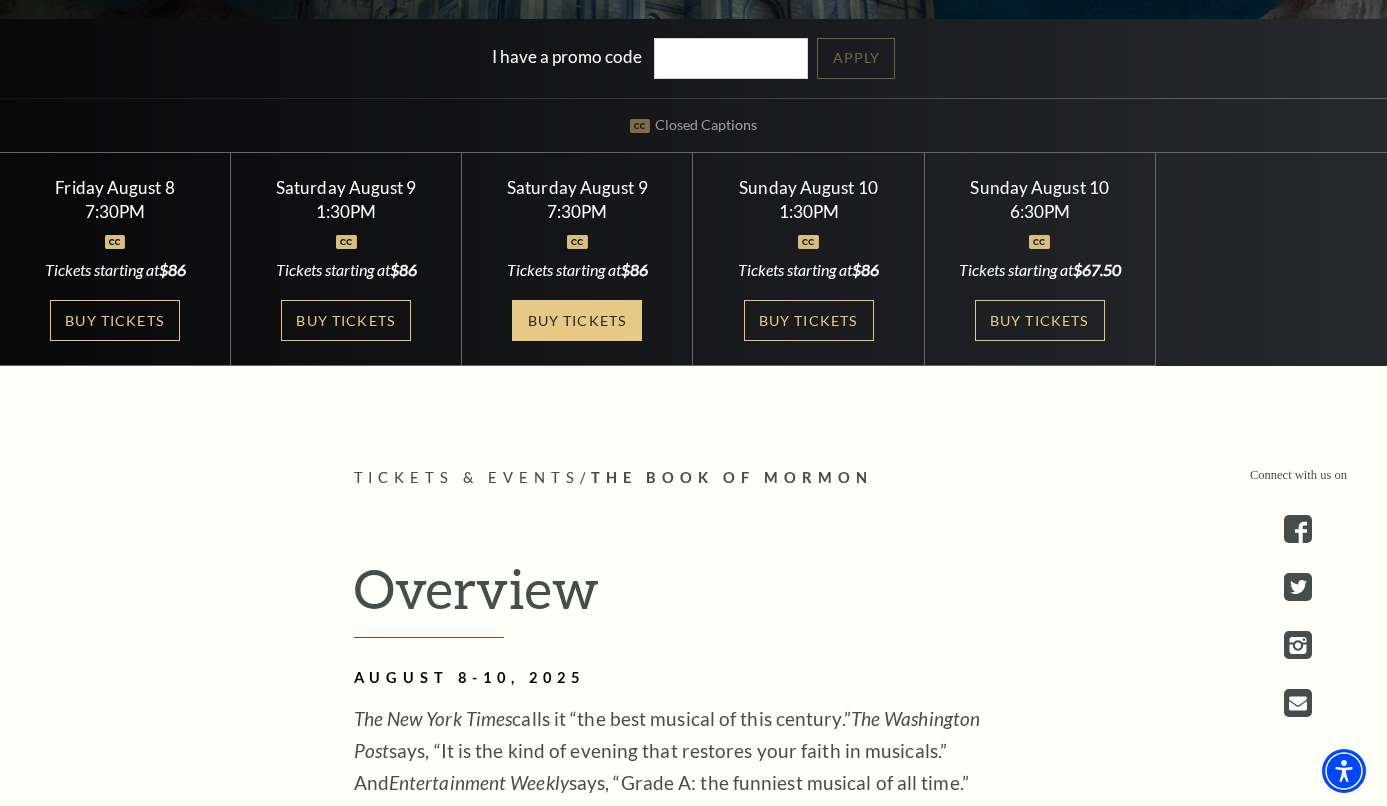 click on "Buy Tickets" at bounding box center [577, 320] 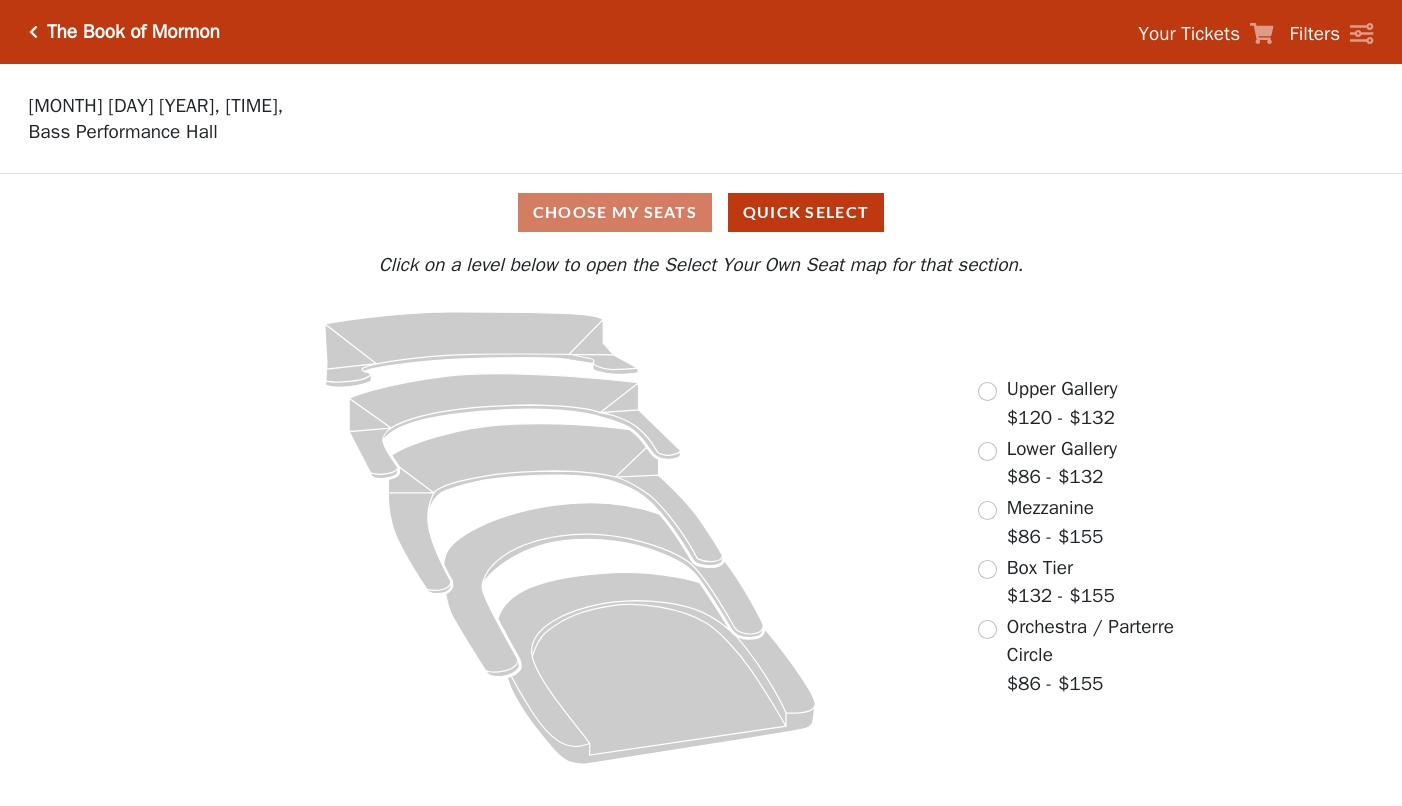 scroll, scrollTop: 0, scrollLeft: 0, axis: both 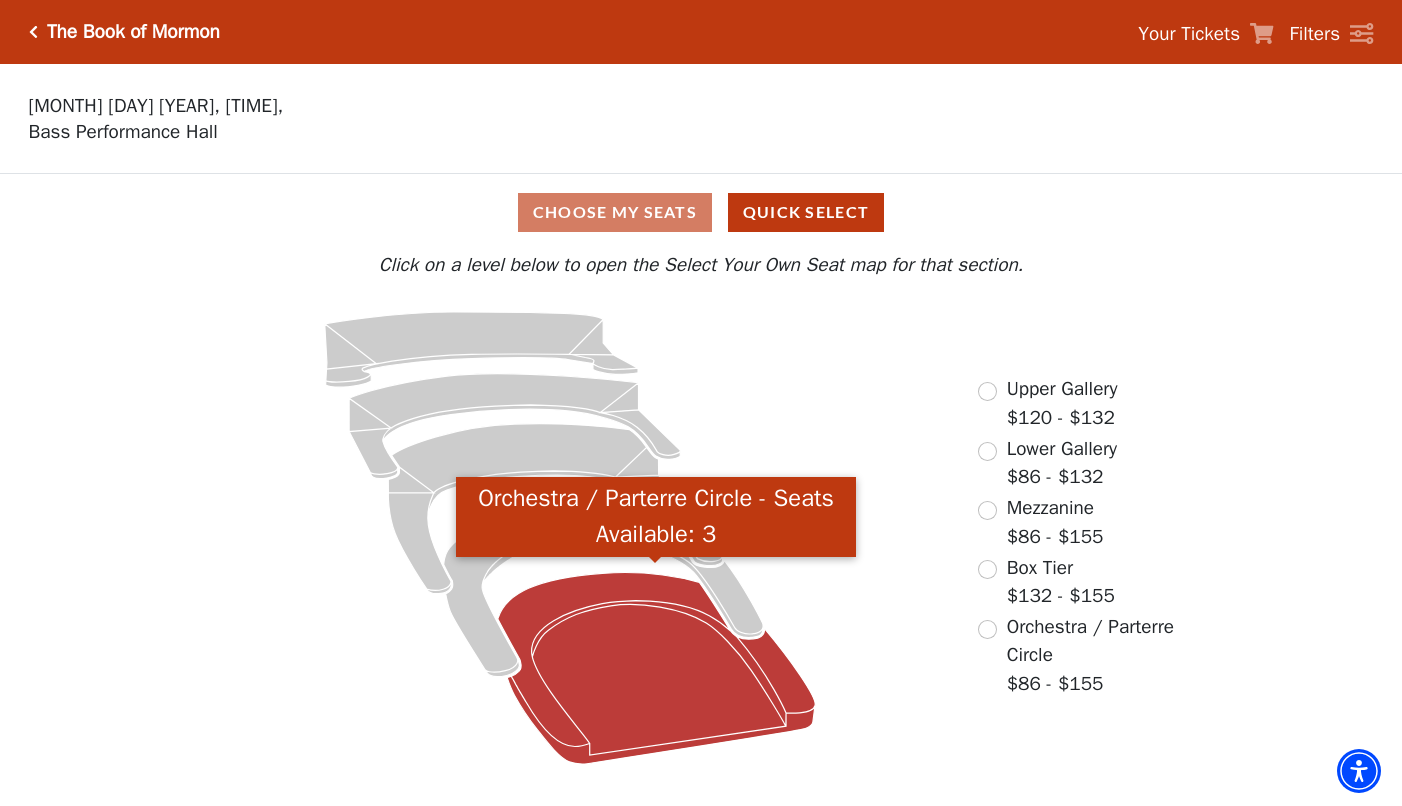 click 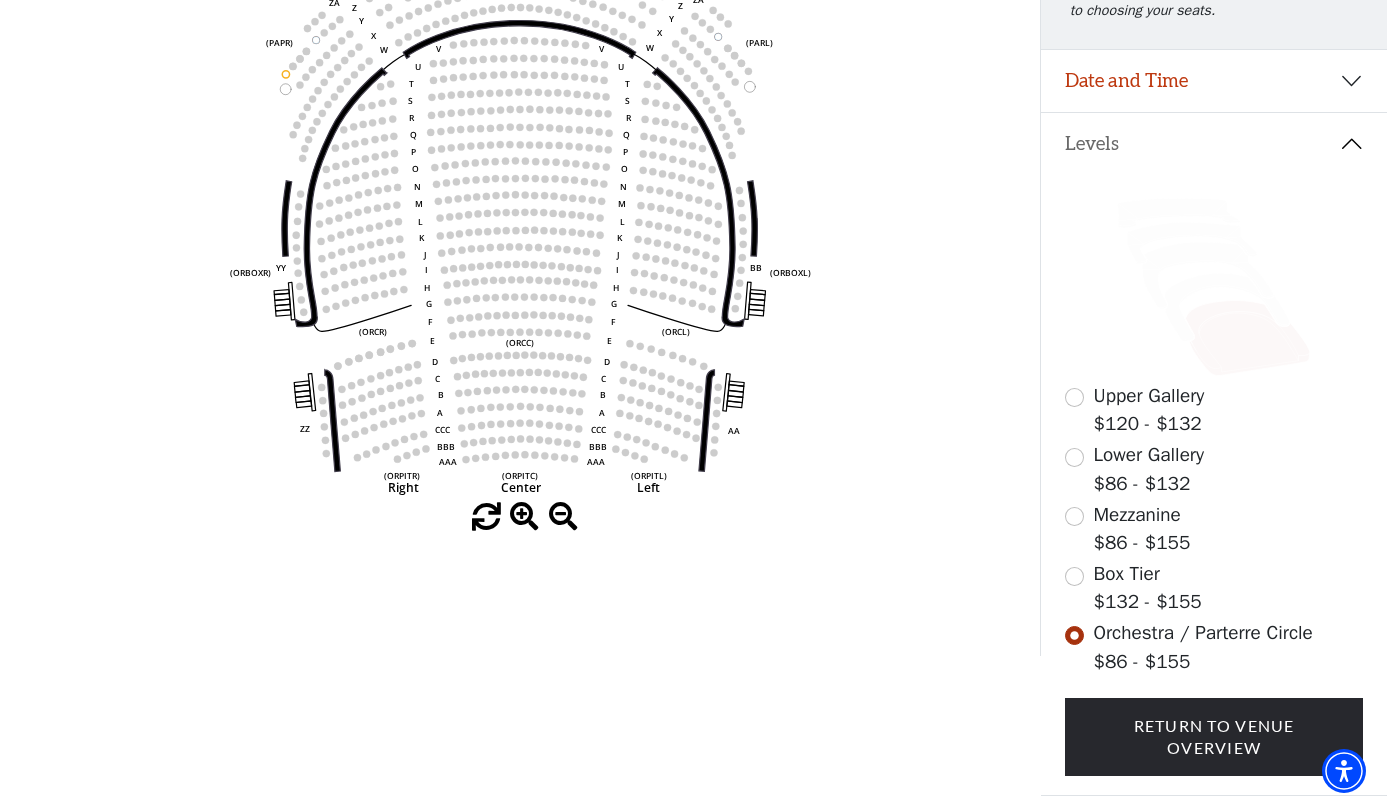scroll, scrollTop: 427, scrollLeft: 0, axis: vertical 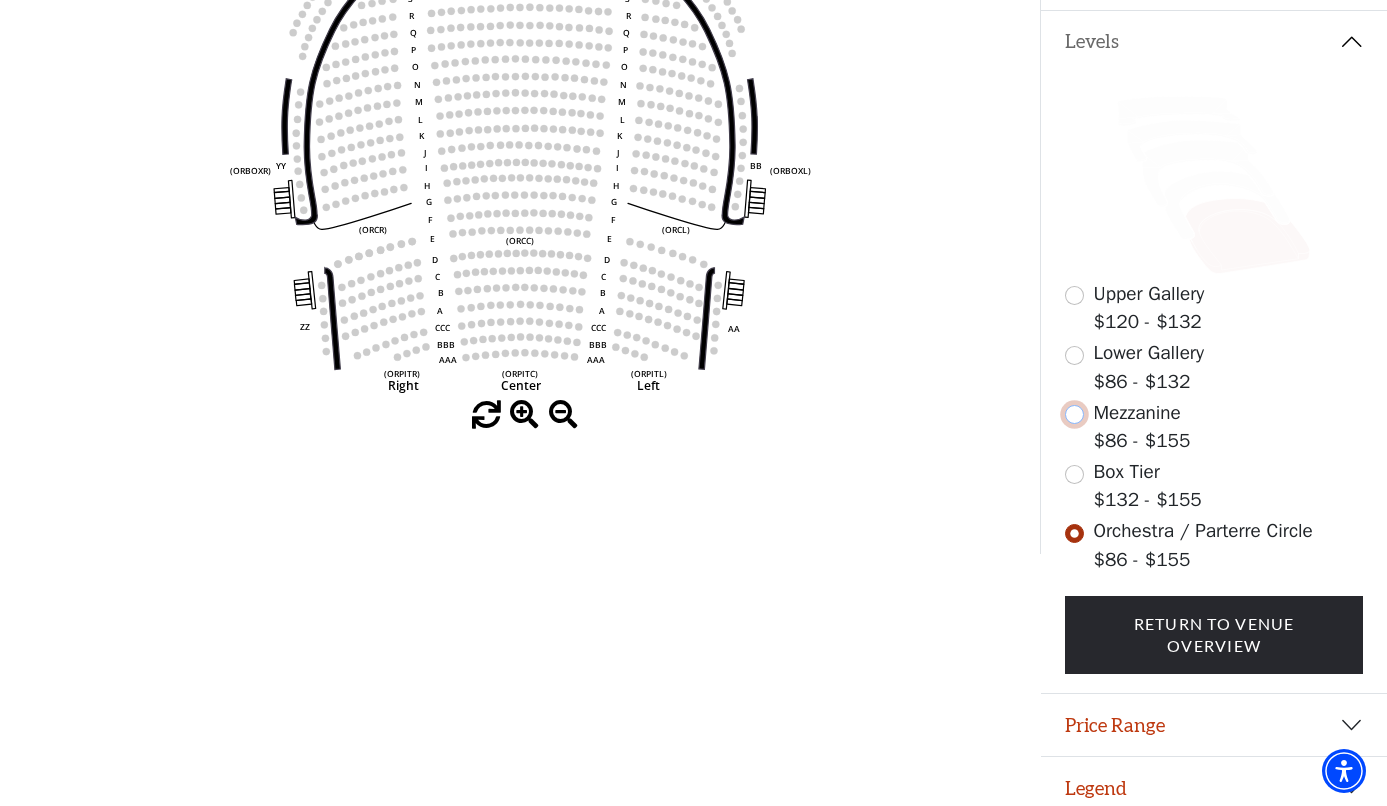 click at bounding box center [1074, 414] 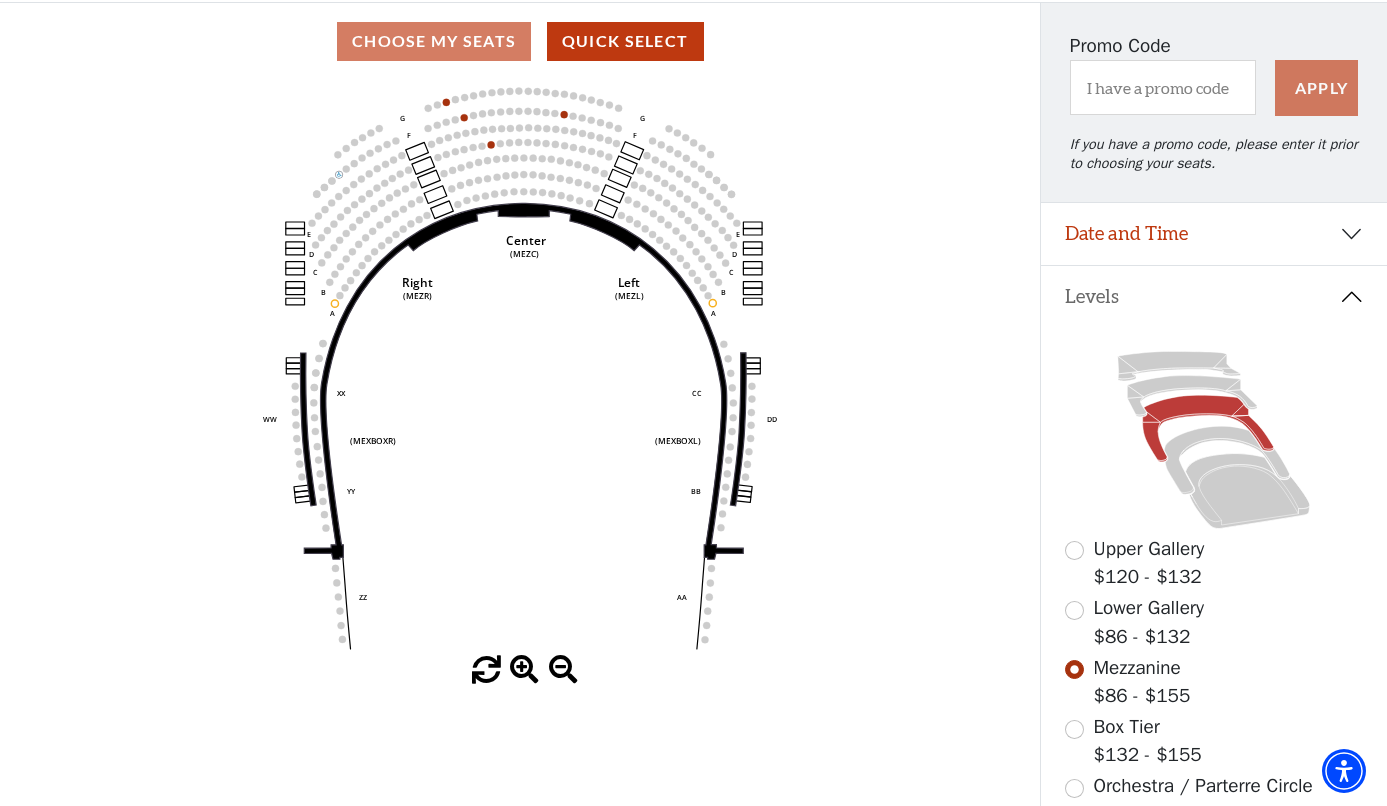 scroll, scrollTop: 177, scrollLeft: 0, axis: vertical 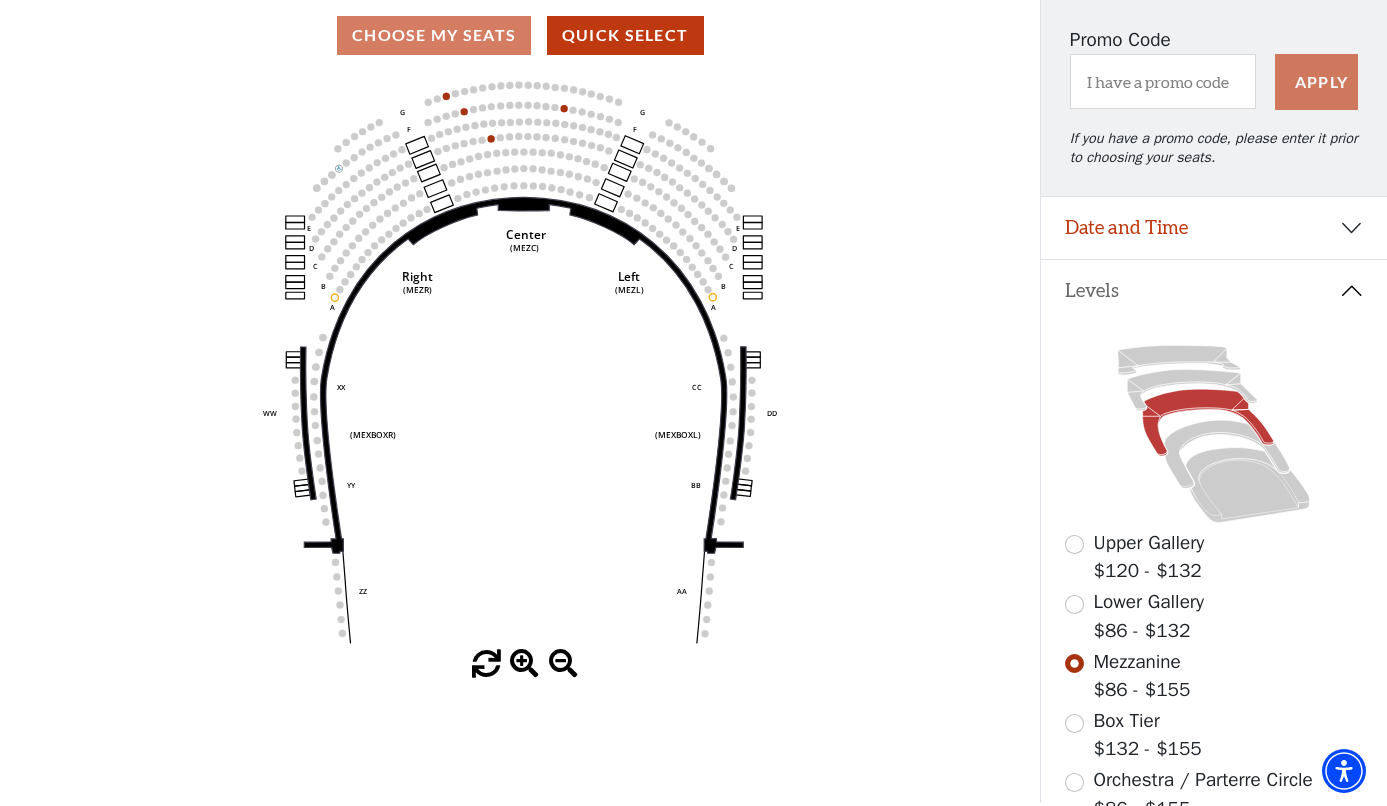 click on "Lower Gallery" at bounding box center [1149, 602] 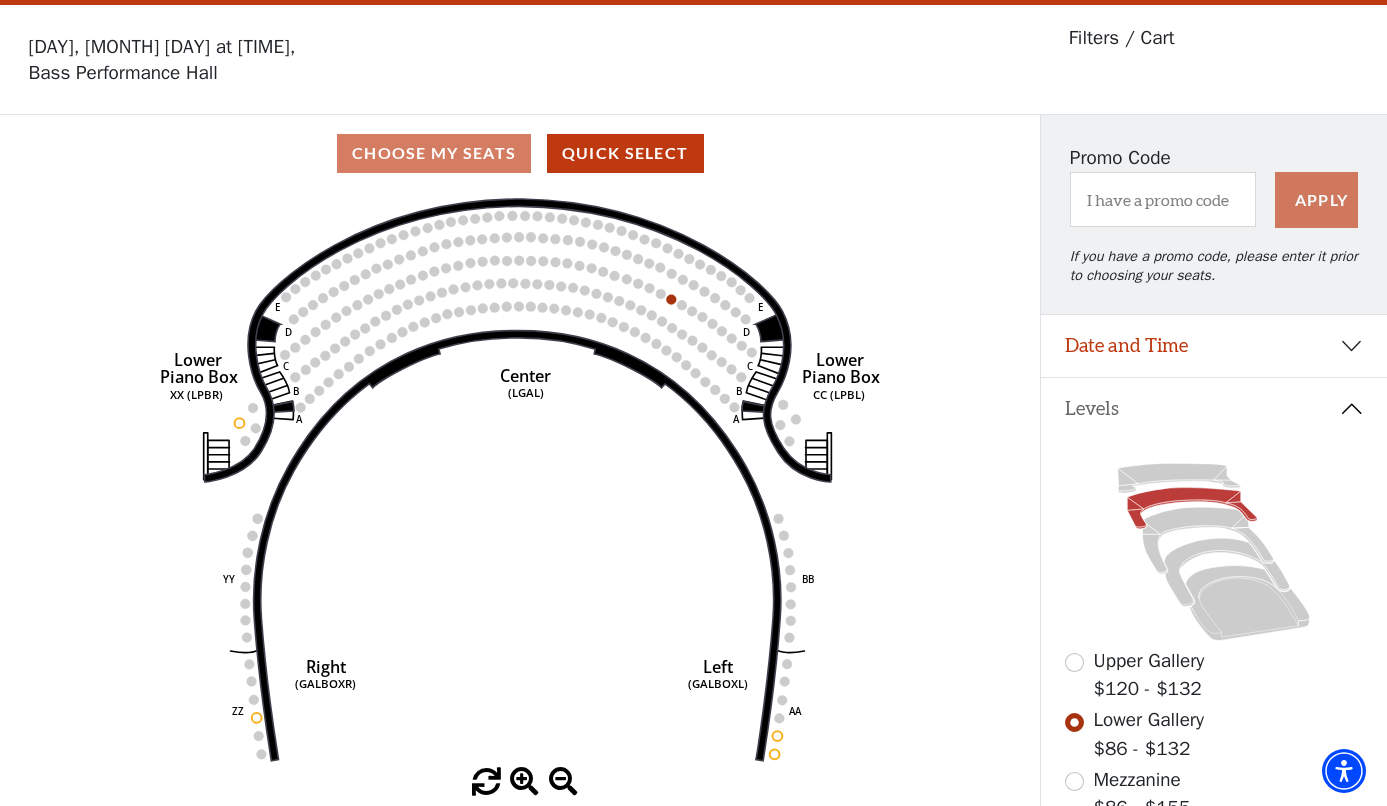 scroll, scrollTop: 93, scrollLeft: 0, axis: vertical 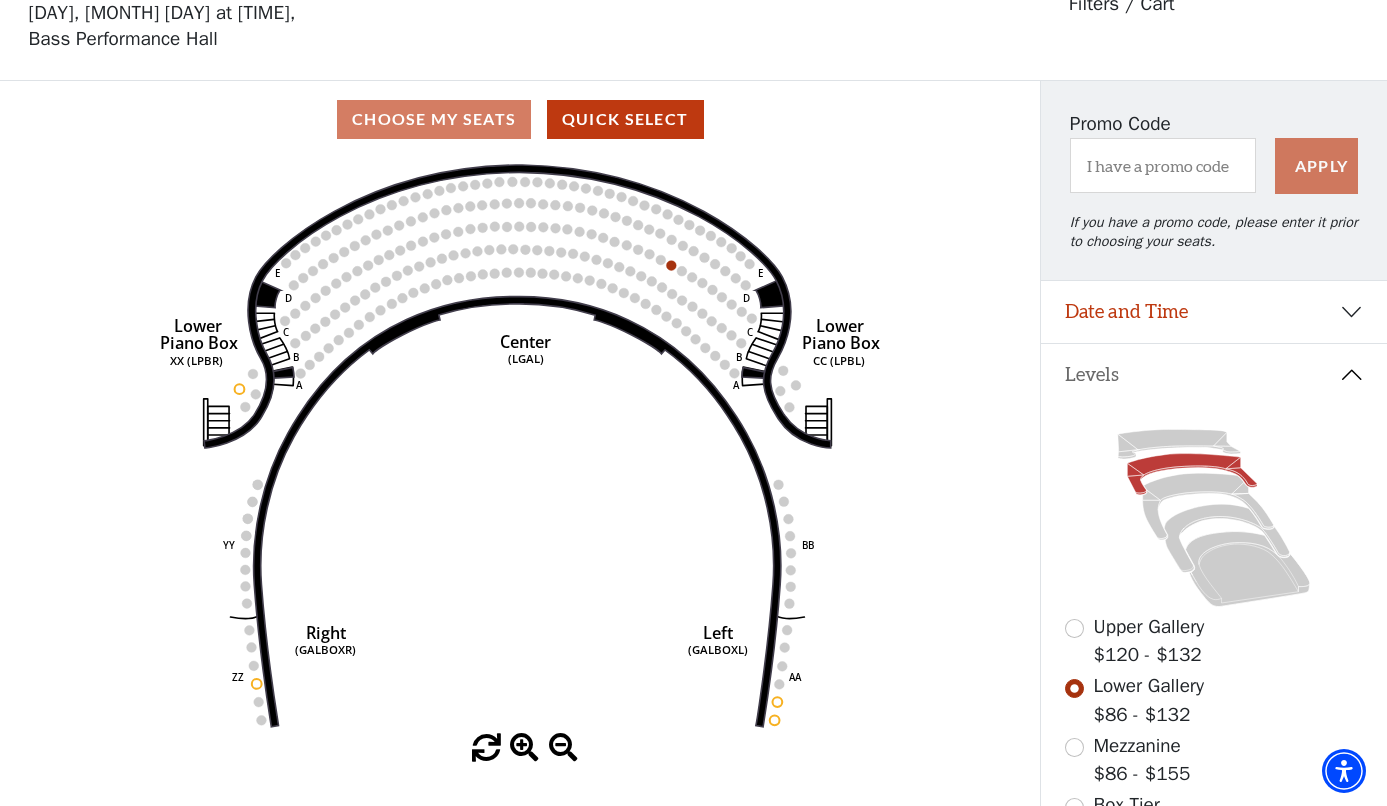 click on "Upper Gallery" at bounding box center (1149, 627) 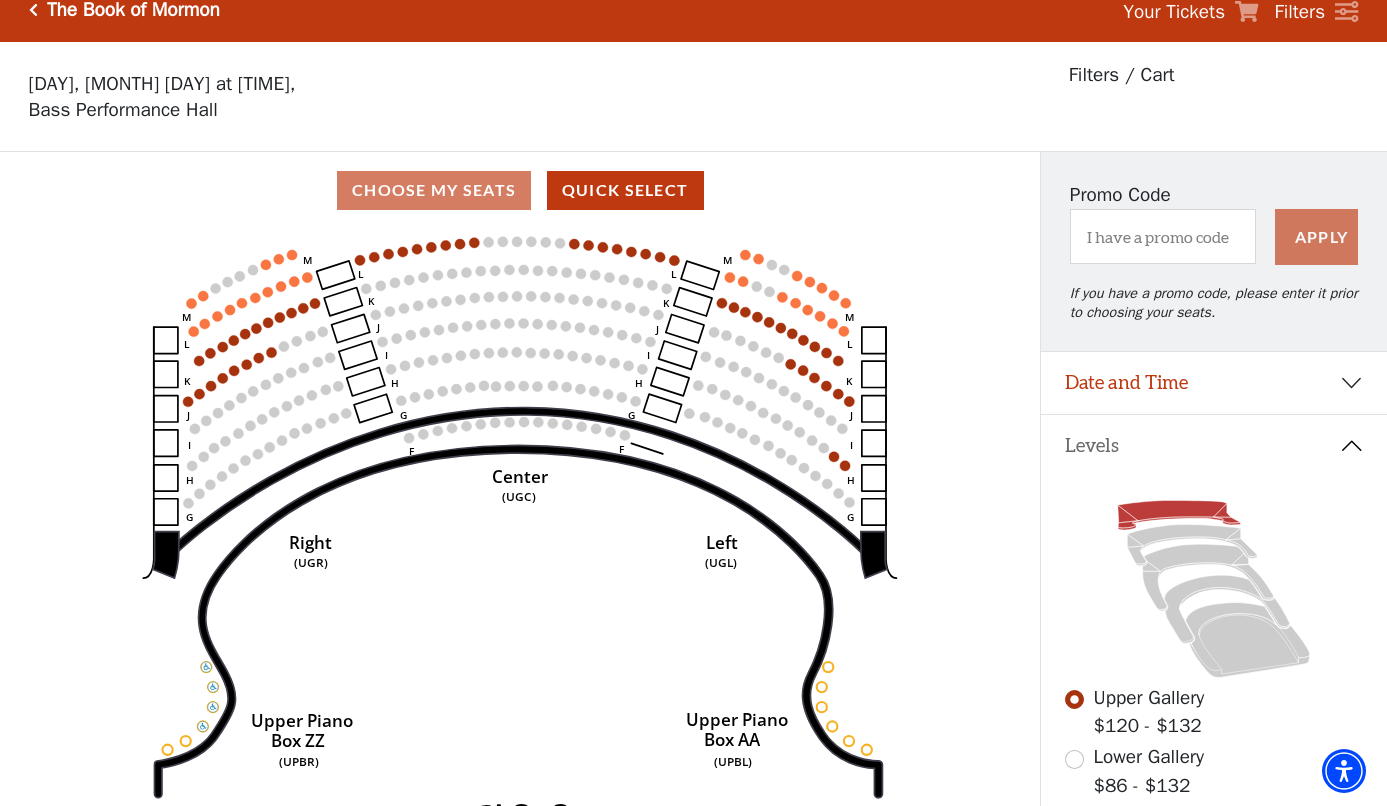 scroll, scrollTop: 93, scrollLeft: 0, axis: vertical 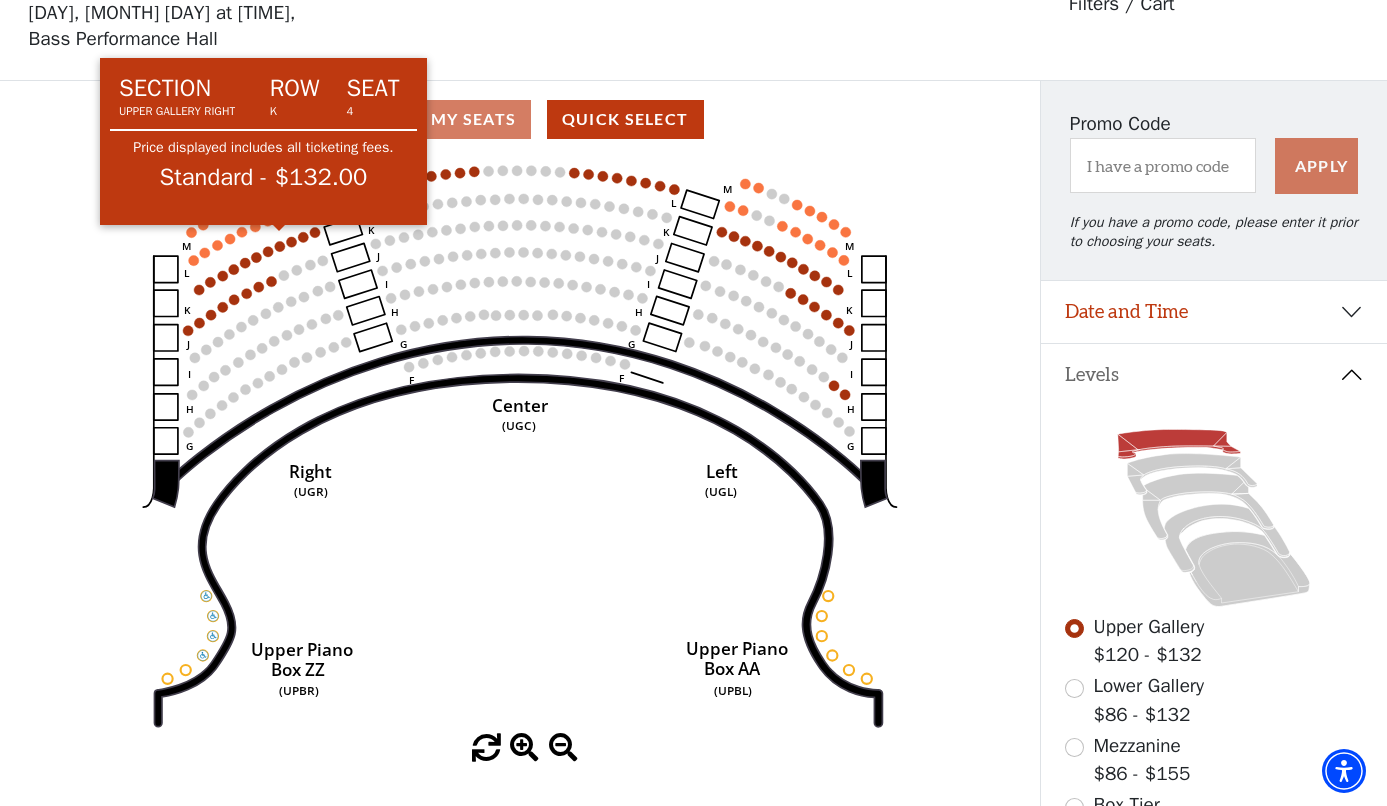 click 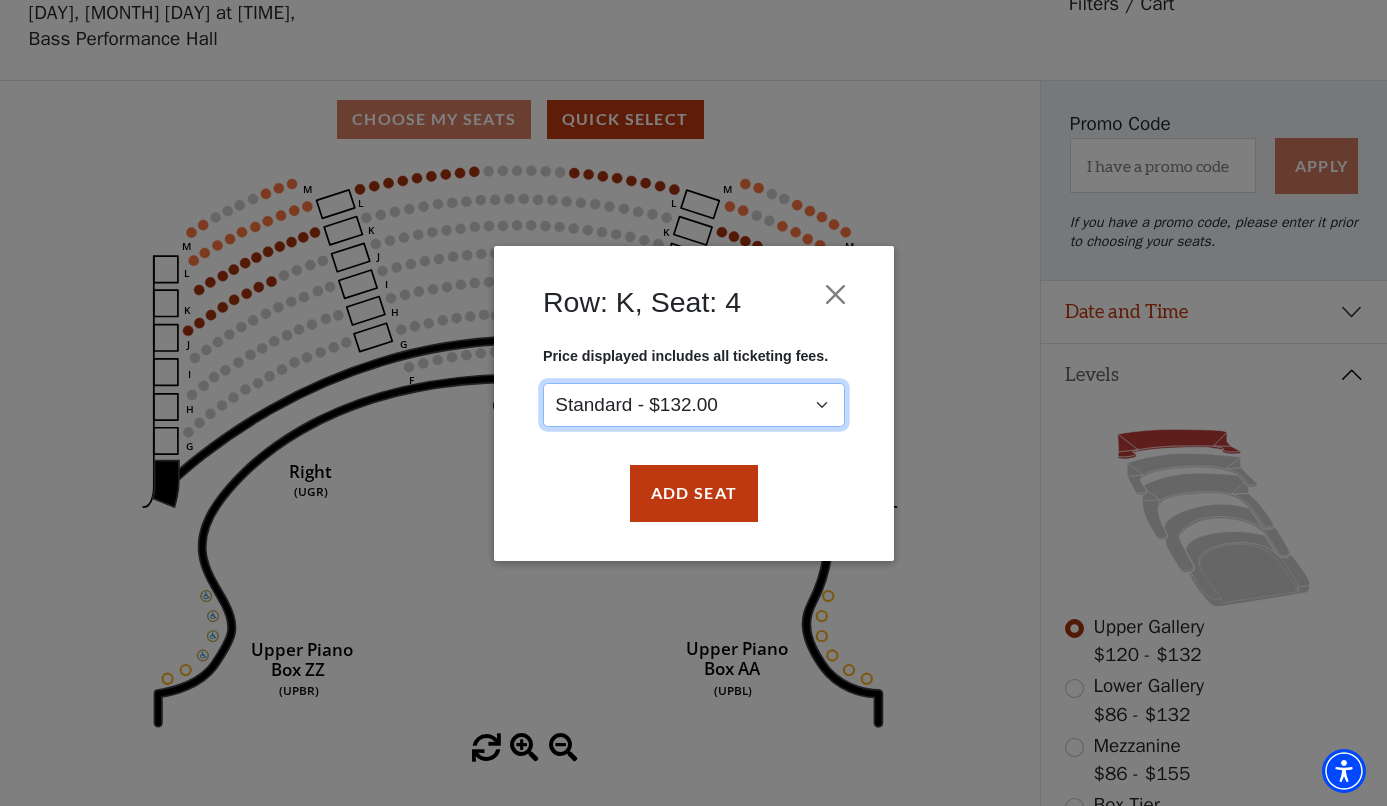 click on "Standard - $132.00" at bounding box center (694, 404) 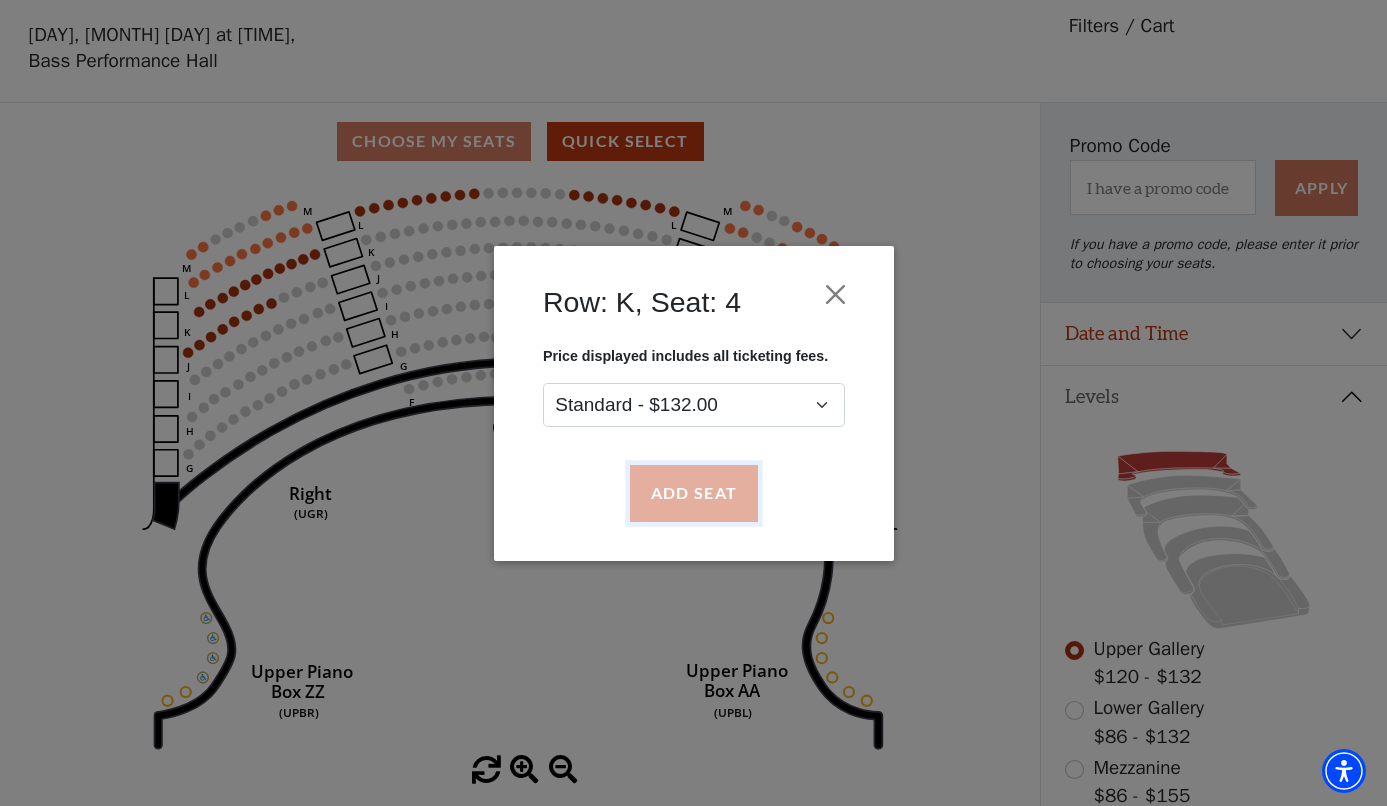 click on "Add Seat" at bounding box center [693, 493] 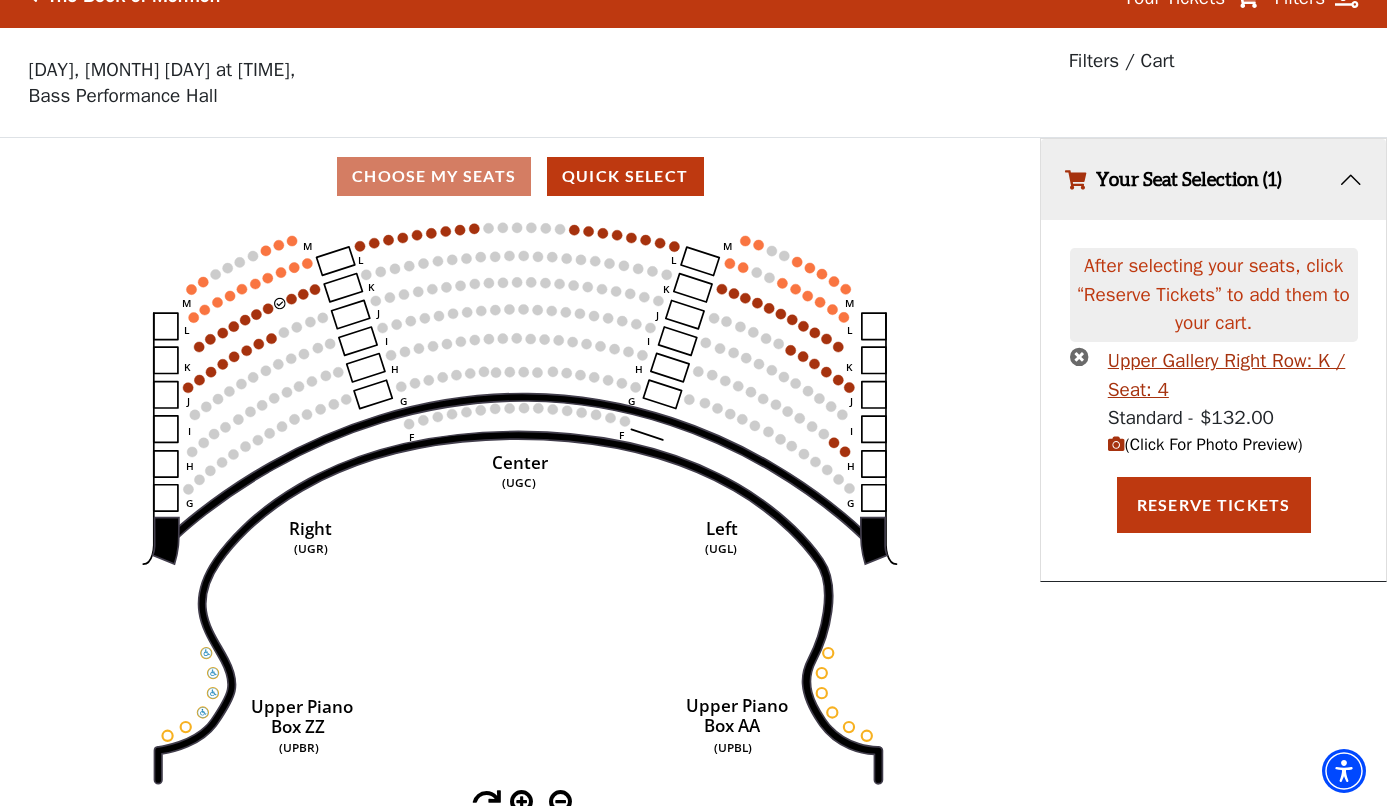 scroll, scrollTop: 0, scrollLeft: 0, axis: both 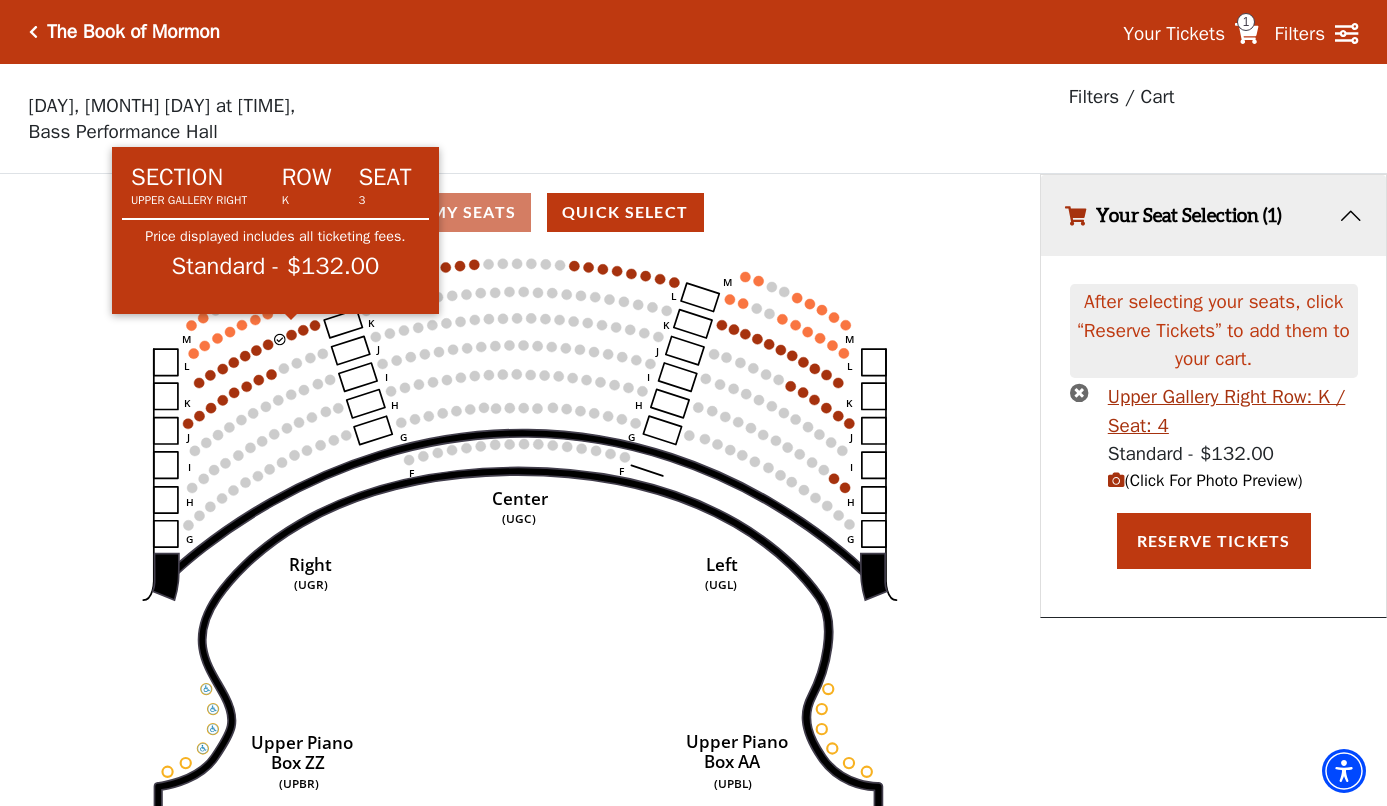 click 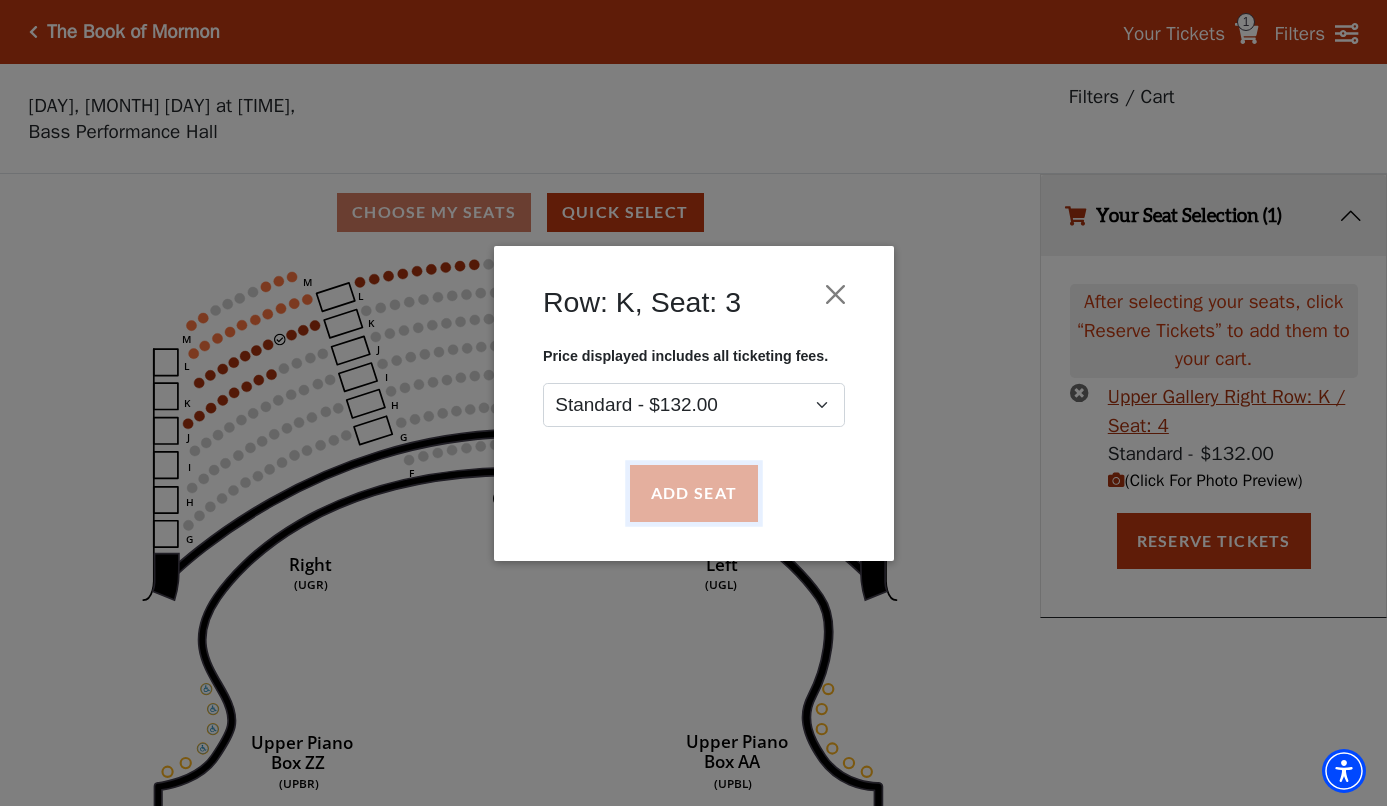 click on "Add Seat" at bounding box center [693, 493] 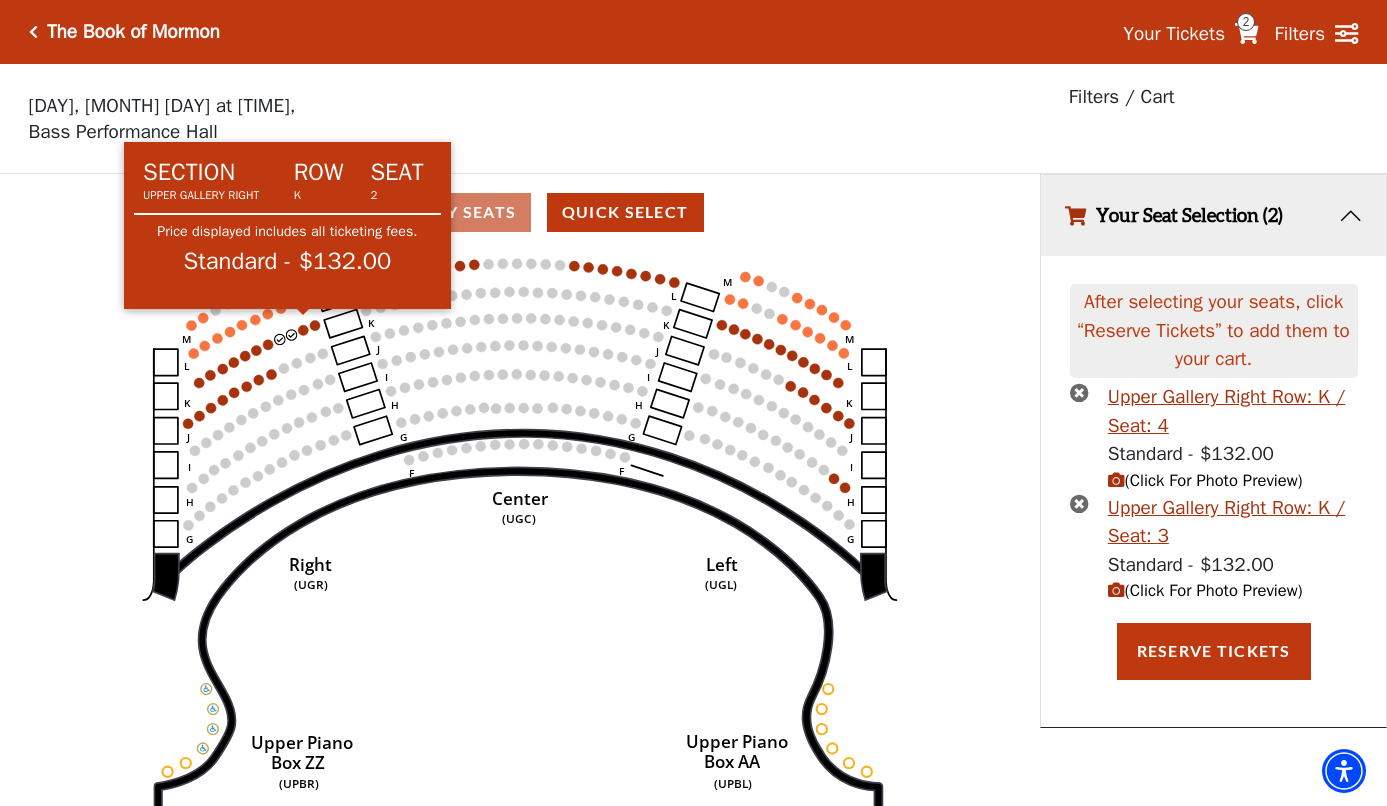 click on "Center   (UGC)   Right   (UGR)   Left   (UGL)   Upper Piano   Box ZZ   (UPBR)   Upper Piano   Box AA   (UPBL)   M   L   K   J   I   H   G   M   L   K   J   I   H   G   M   L   K   J   I   H   G   F   M   L   K   J   I   H   G   F" 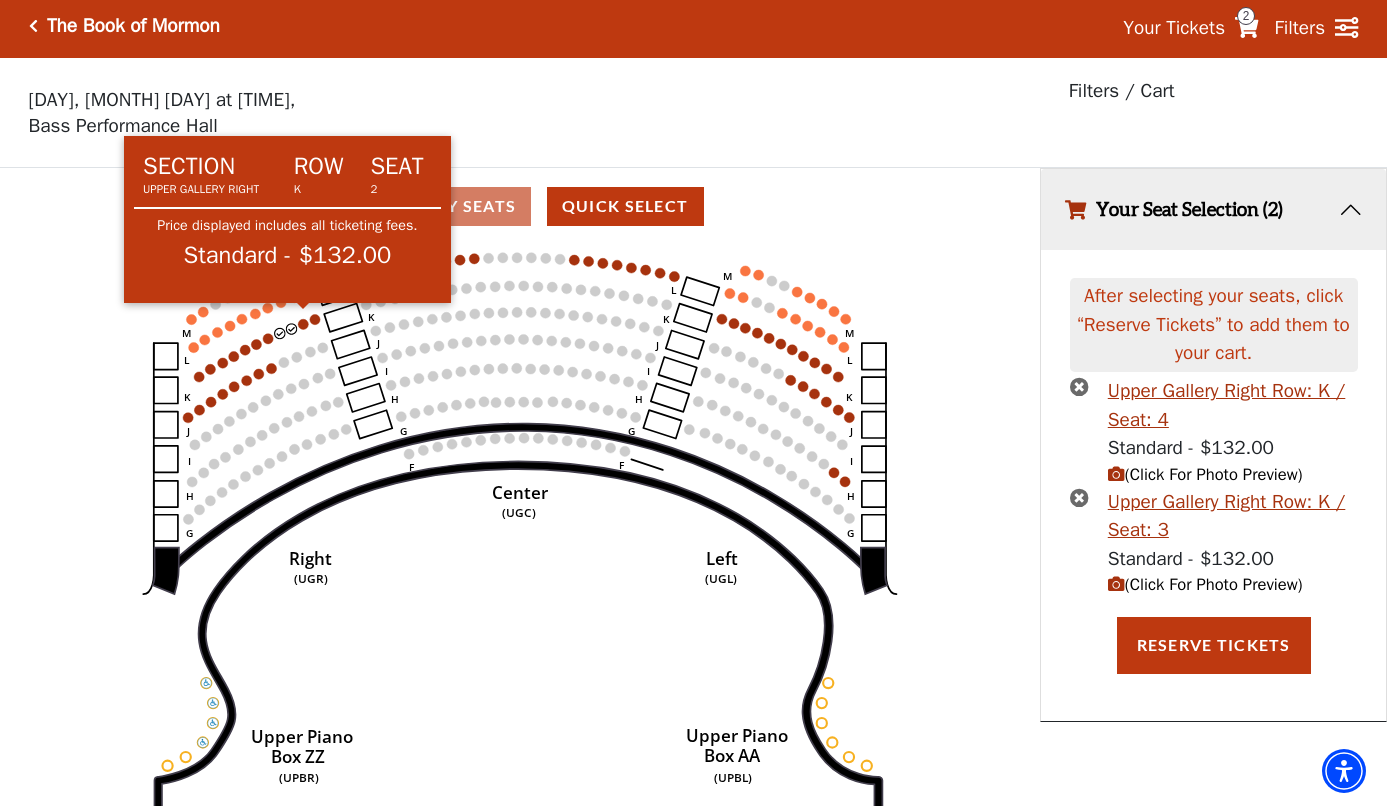 click 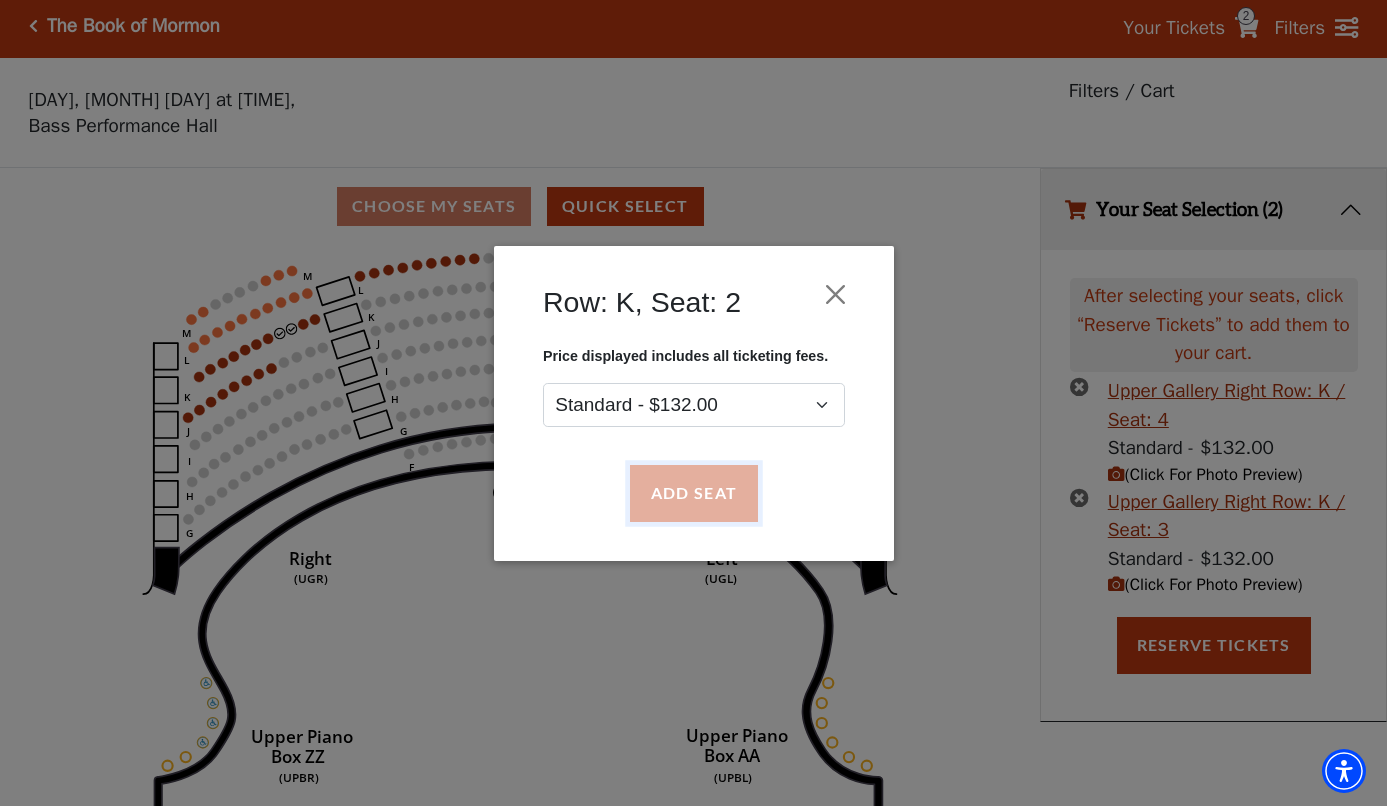 click on "Add Seat" at bounding box center [693, 493] 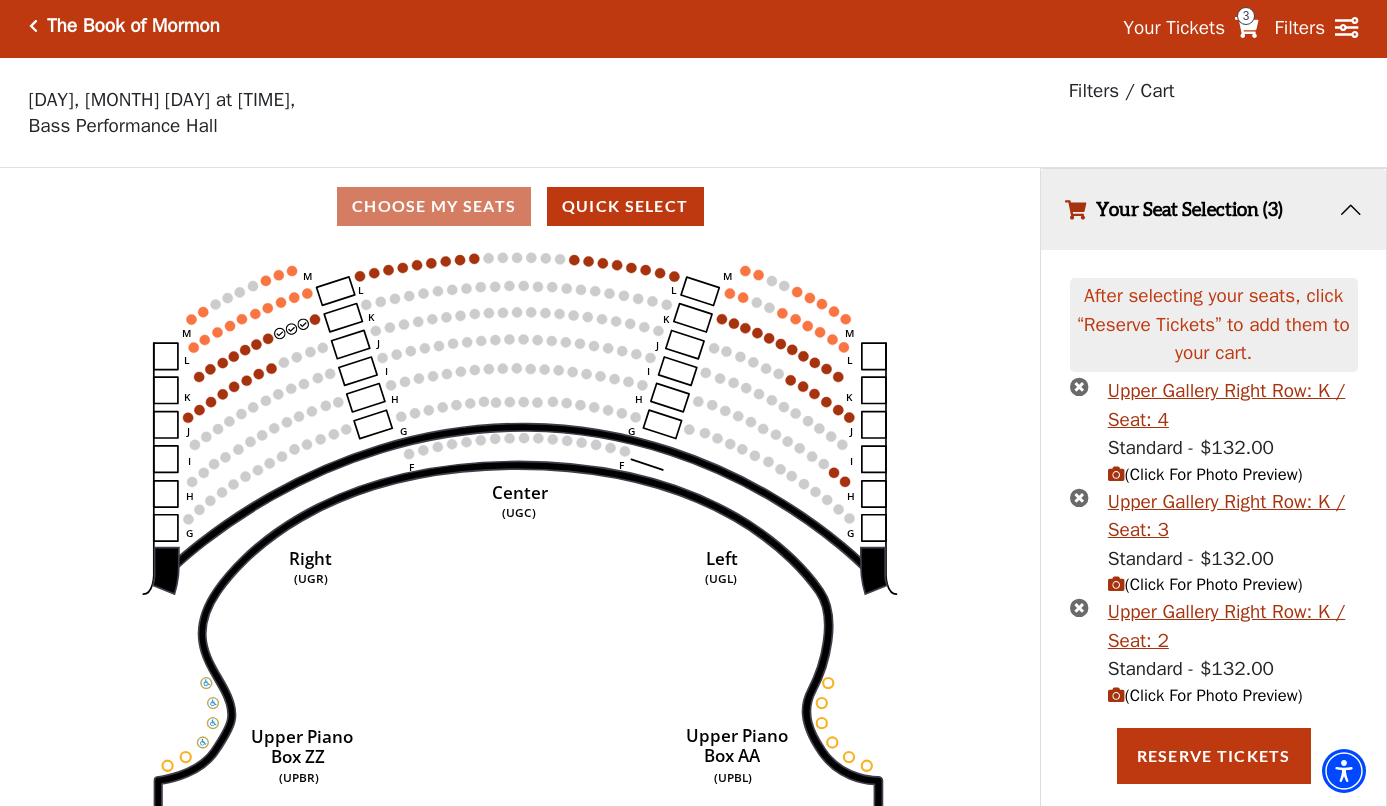 scroll, scrollTop: 0, scrollLeft: 0, axis: both 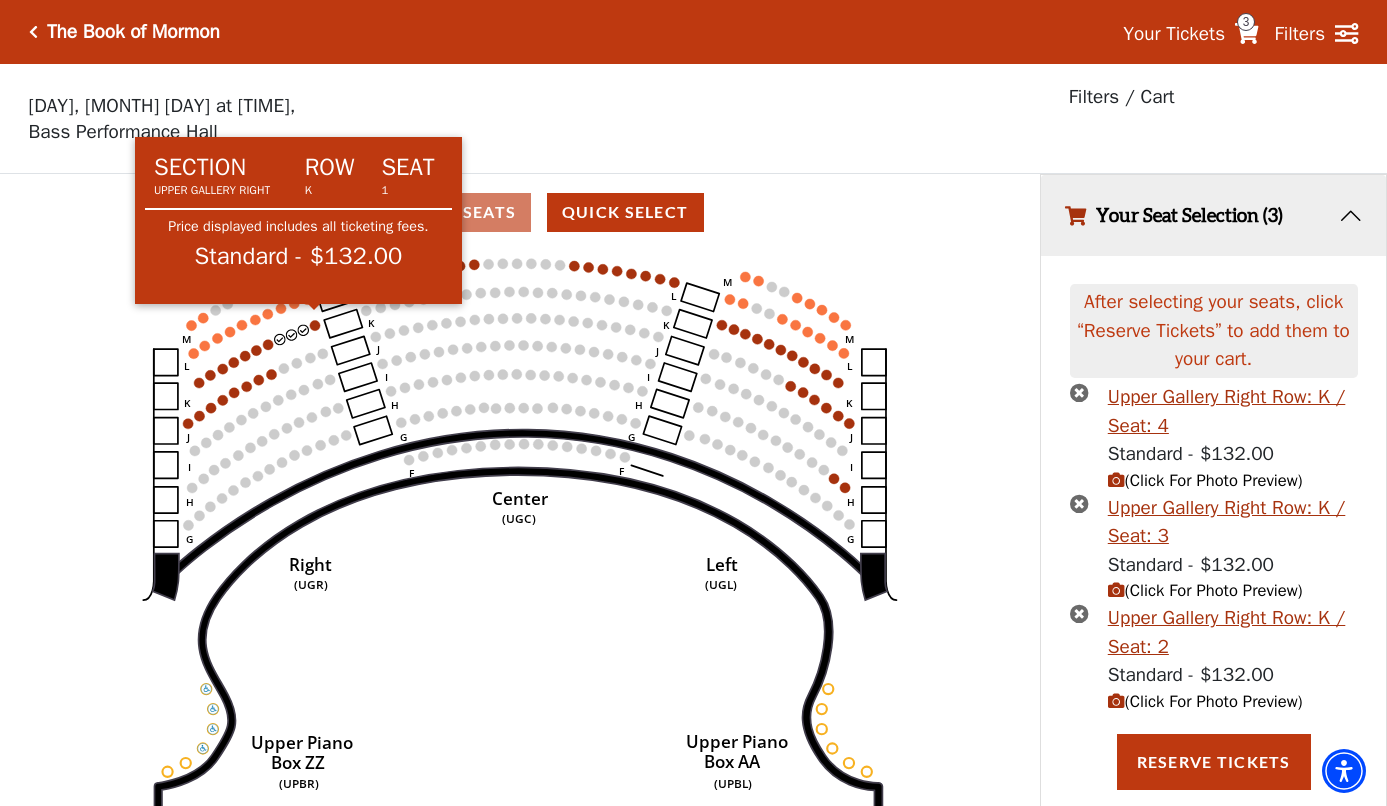 click 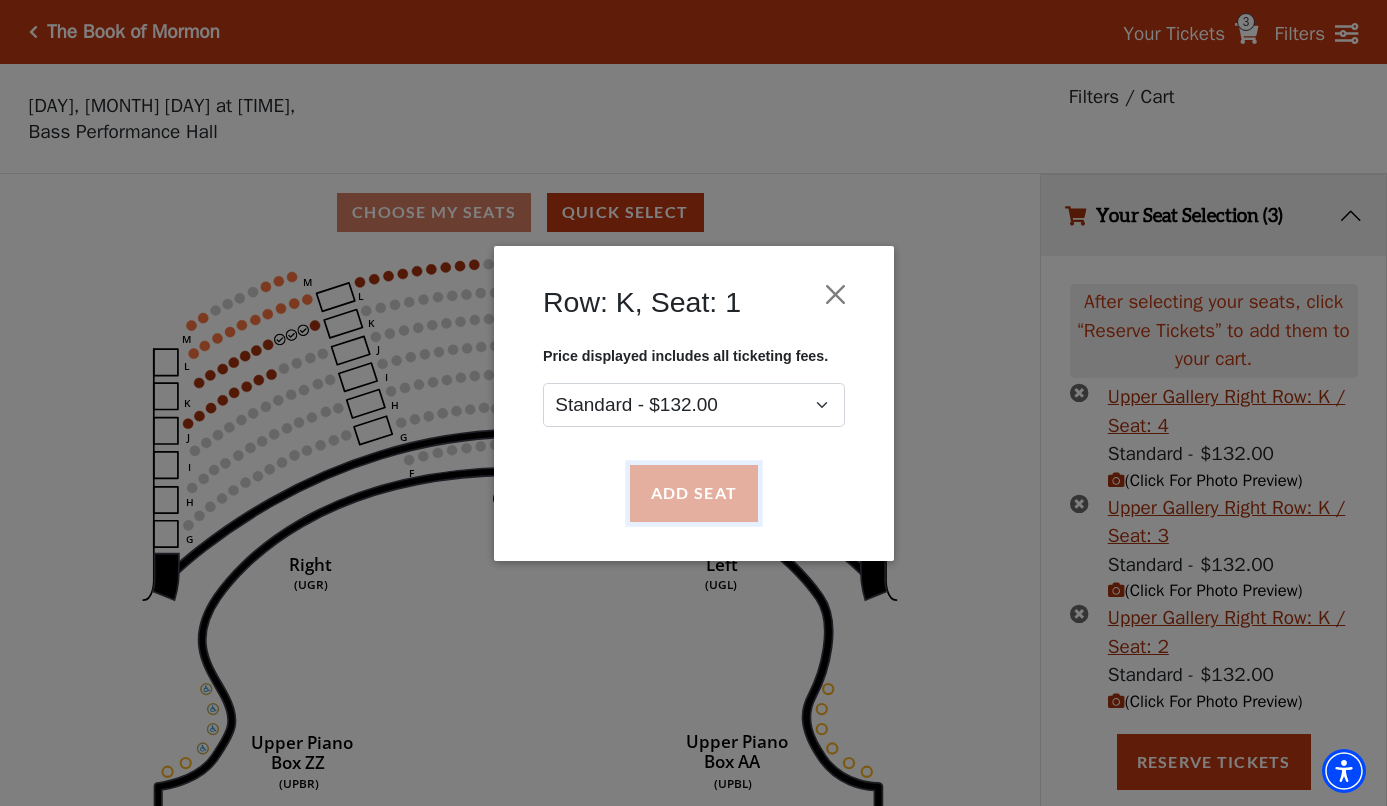 click on "Add Seat" at bounding box center [693, 493] 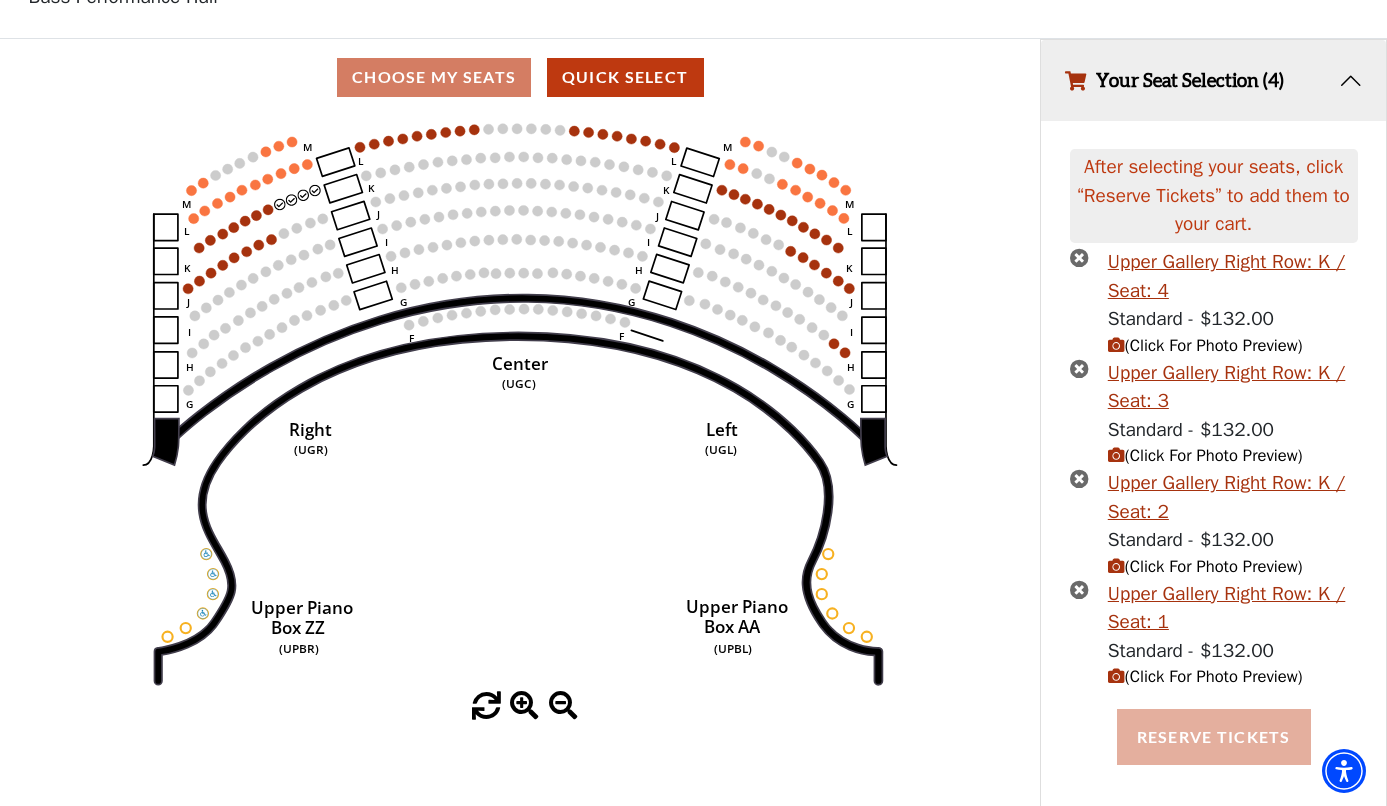 scroll, scrollTop: 134, scrollLeft: 0, axis: vertical 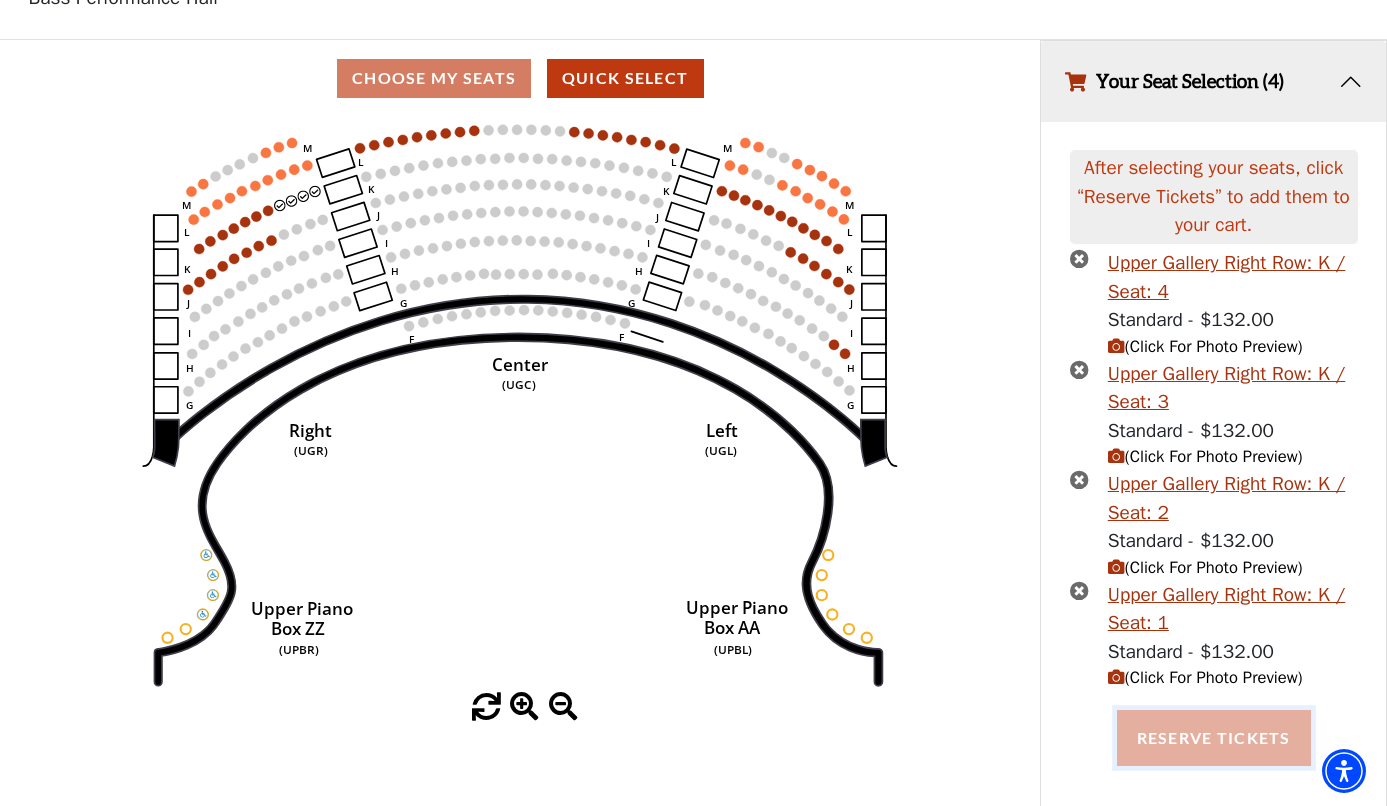 click on "Reserve Tickets" at bounding box center (1214, 738) 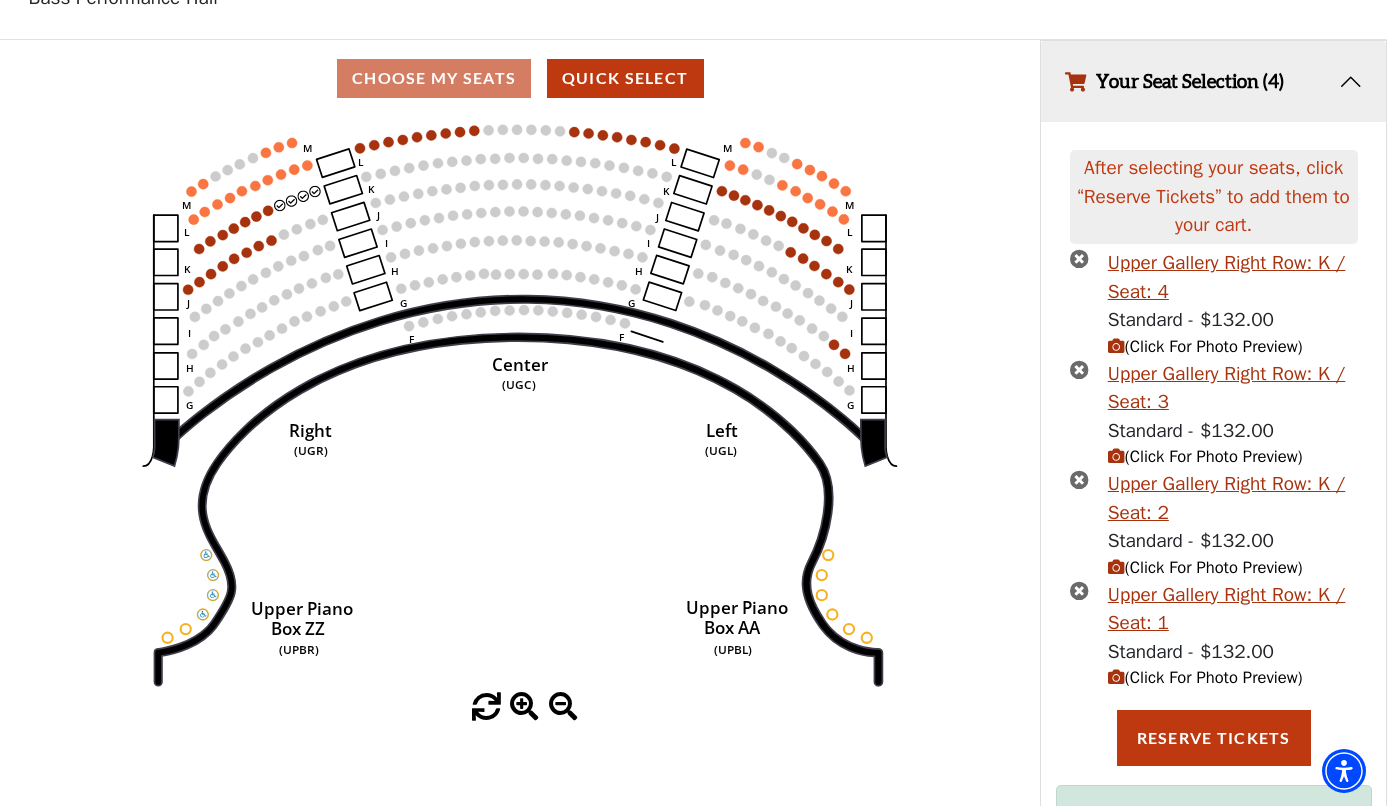 scroll, scrollTop: 251, scrollLeft: 0, axis: vertical 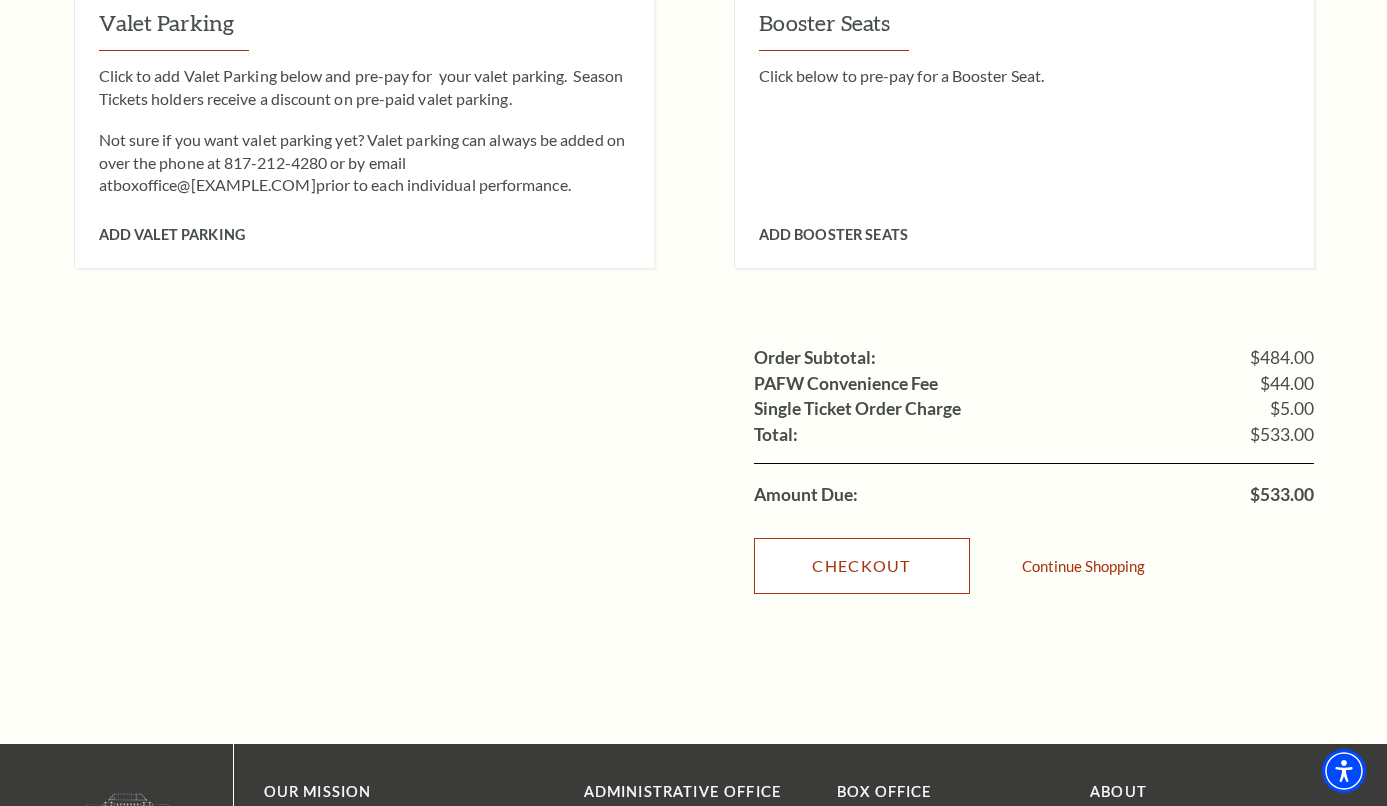 click on "Checkout" at bounding box center [862, 566] 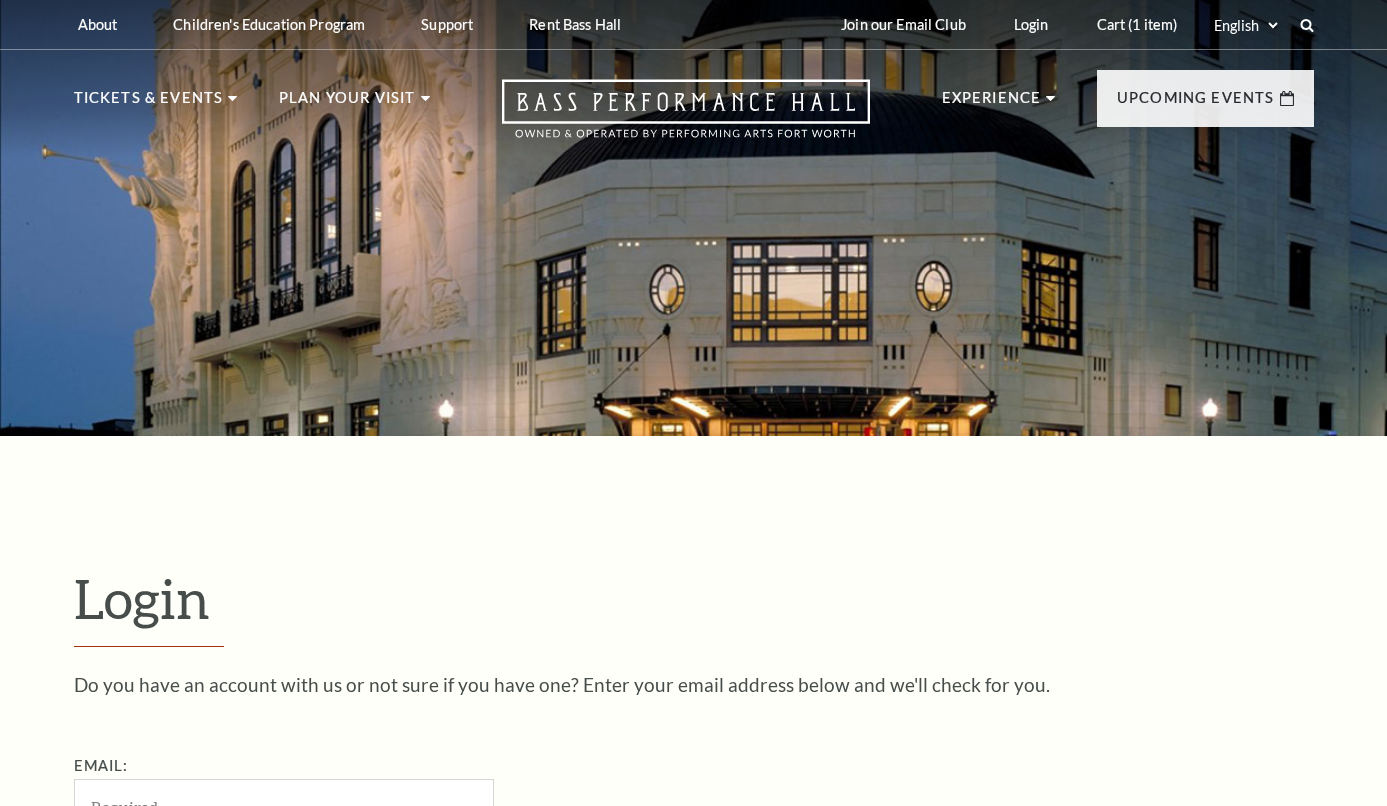 scroll, scrollTop: 28, scrollLeft: 0, axis: vertical 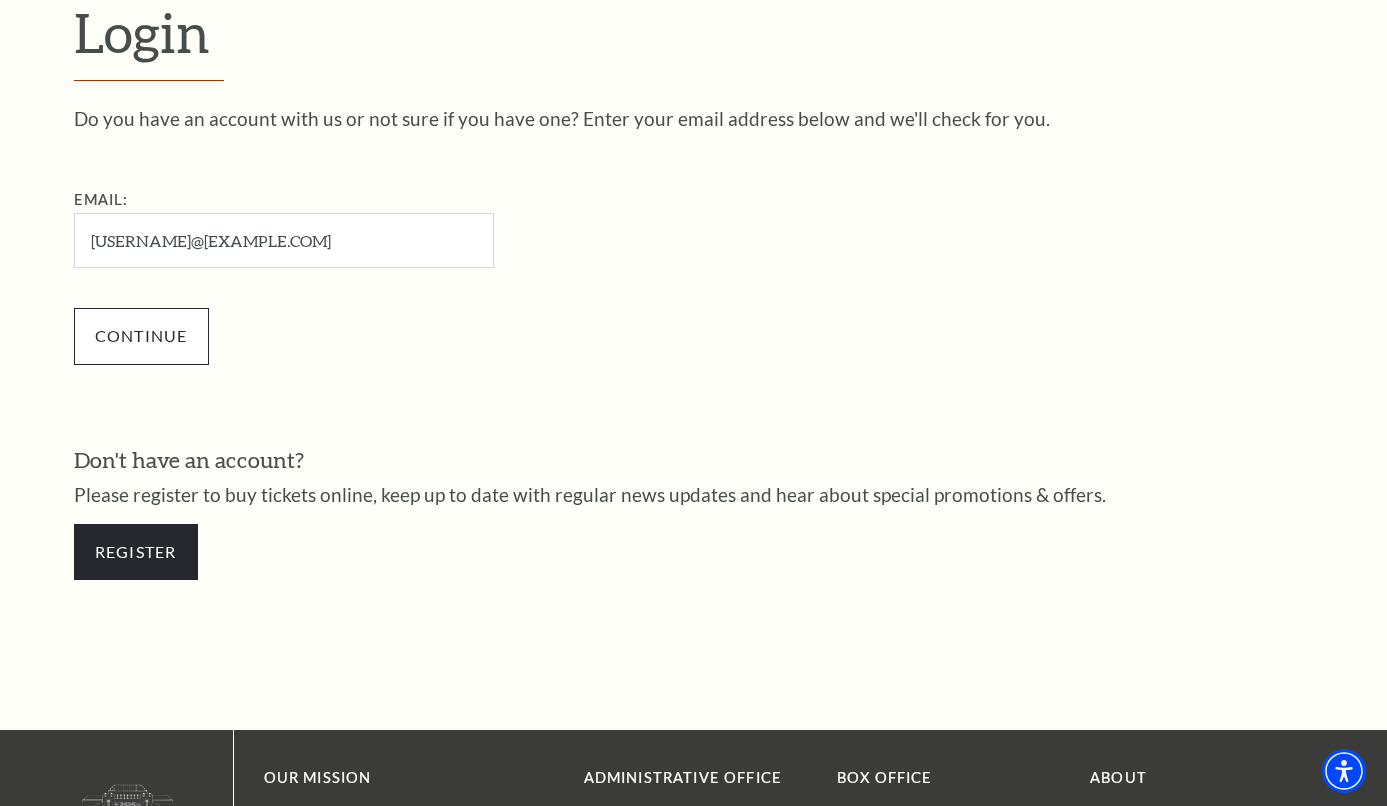 type on "brian.nuebling@gmail.com" 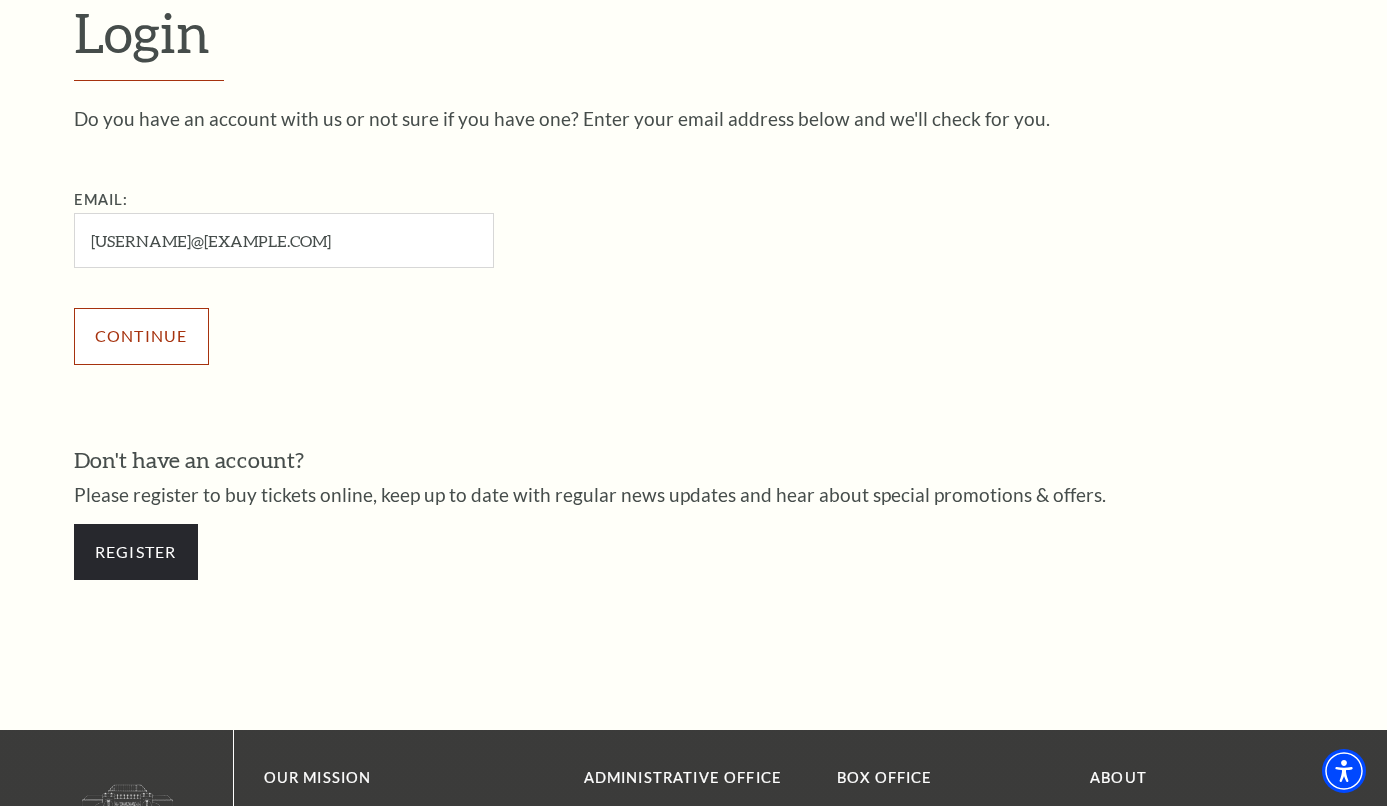click on "Continue" at bounding box center (141, 336) 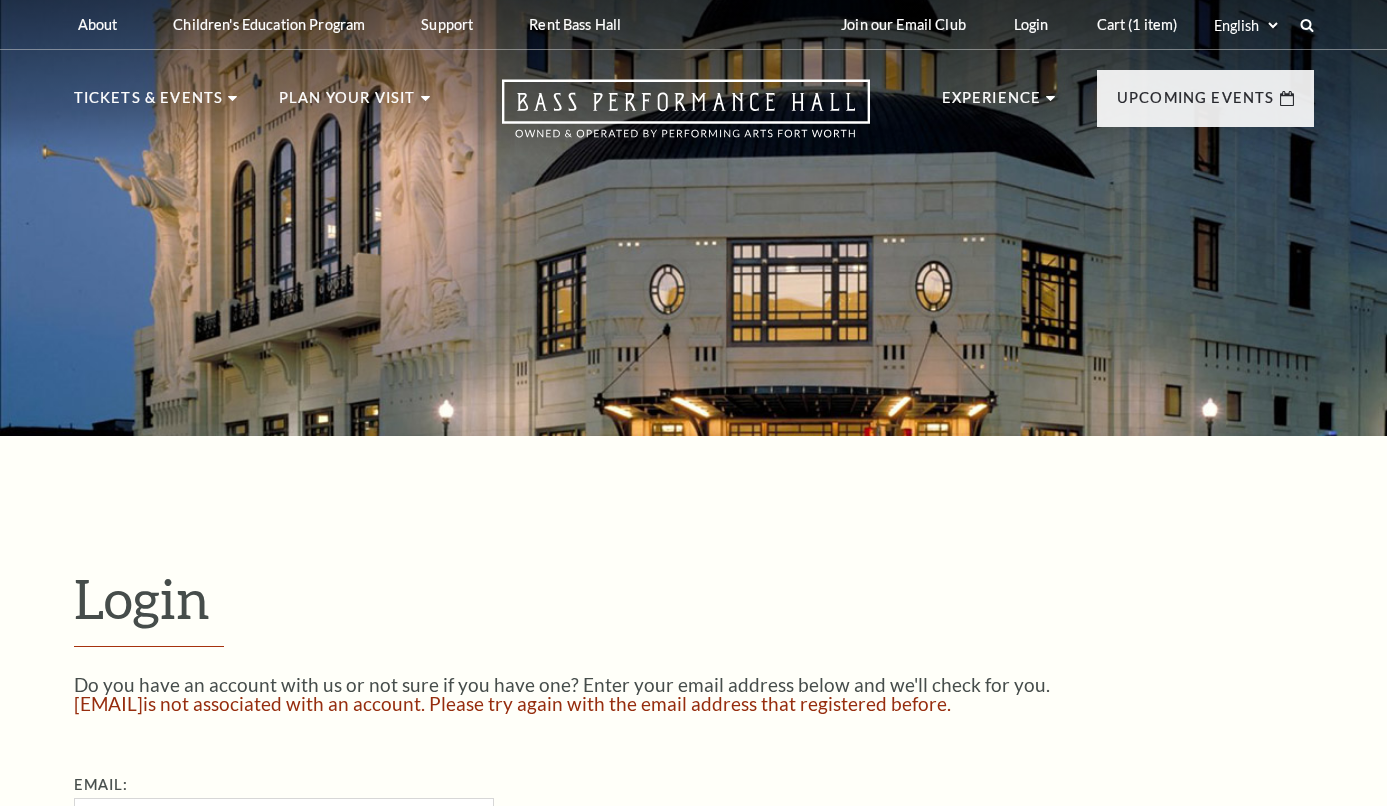 scroll, scrollTop: 47, scrollLeft: 0, axis: vertical 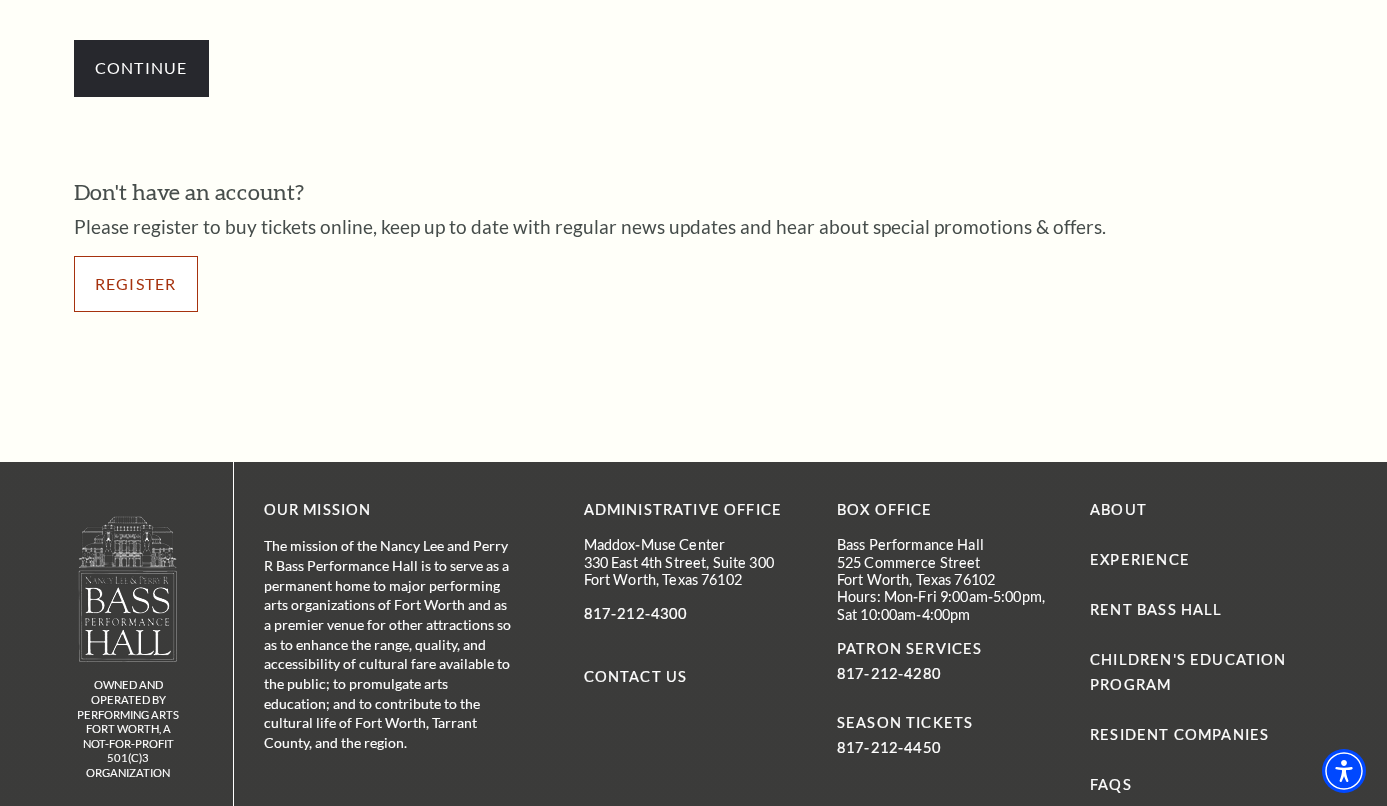 click on "Register" at bounding box center [136, 284] 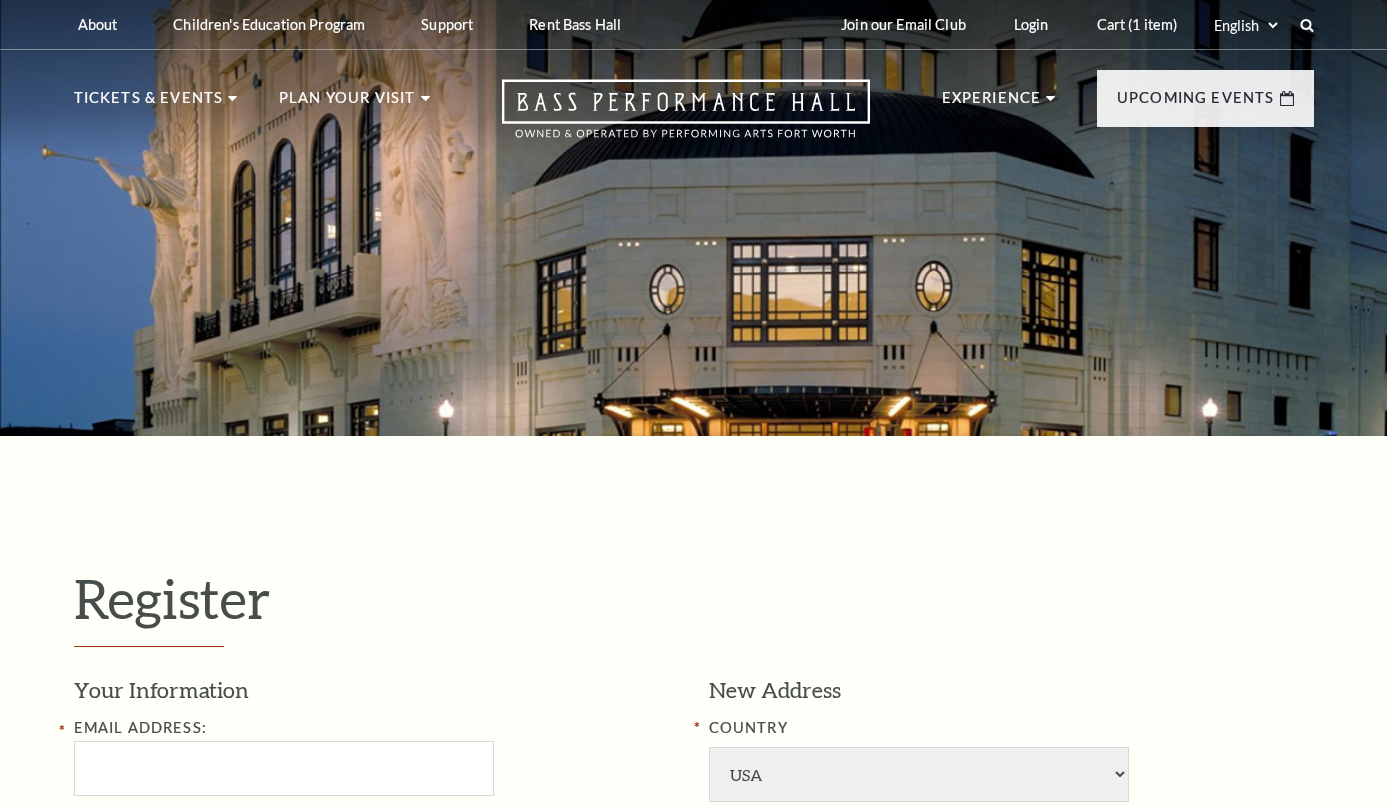 select on "1" 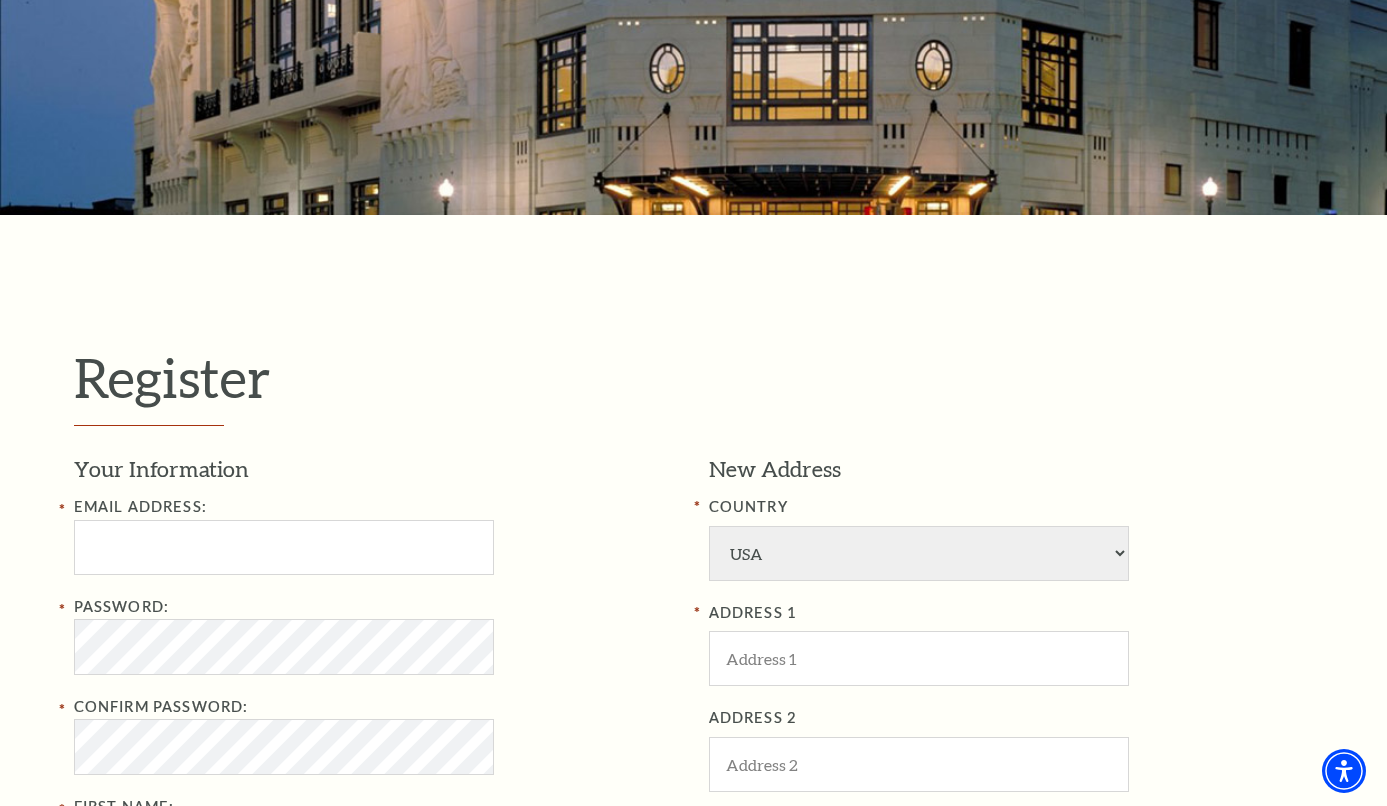 scroll, scrollTop: 283, scrollLeft: 0, axis: vertical 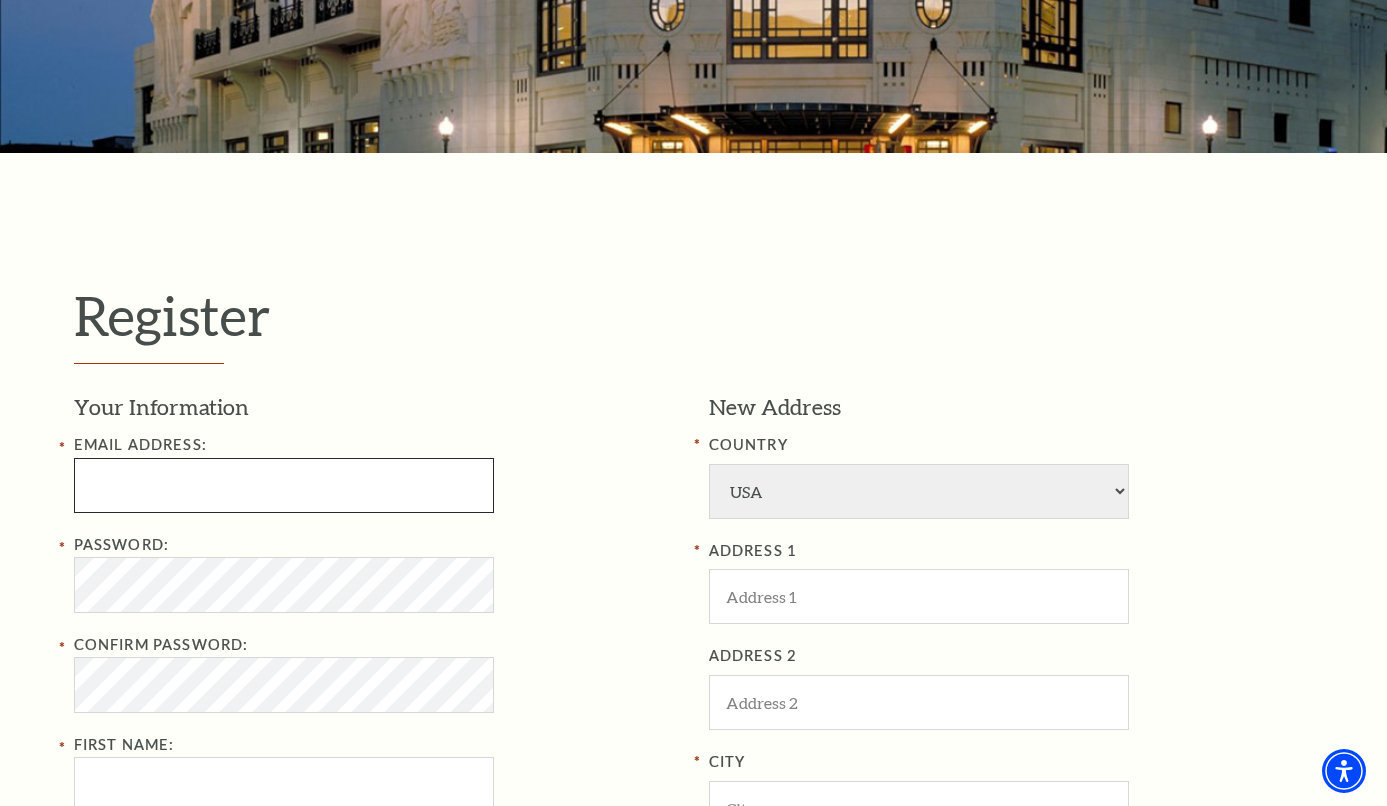 click at bounding box center [284, 485] 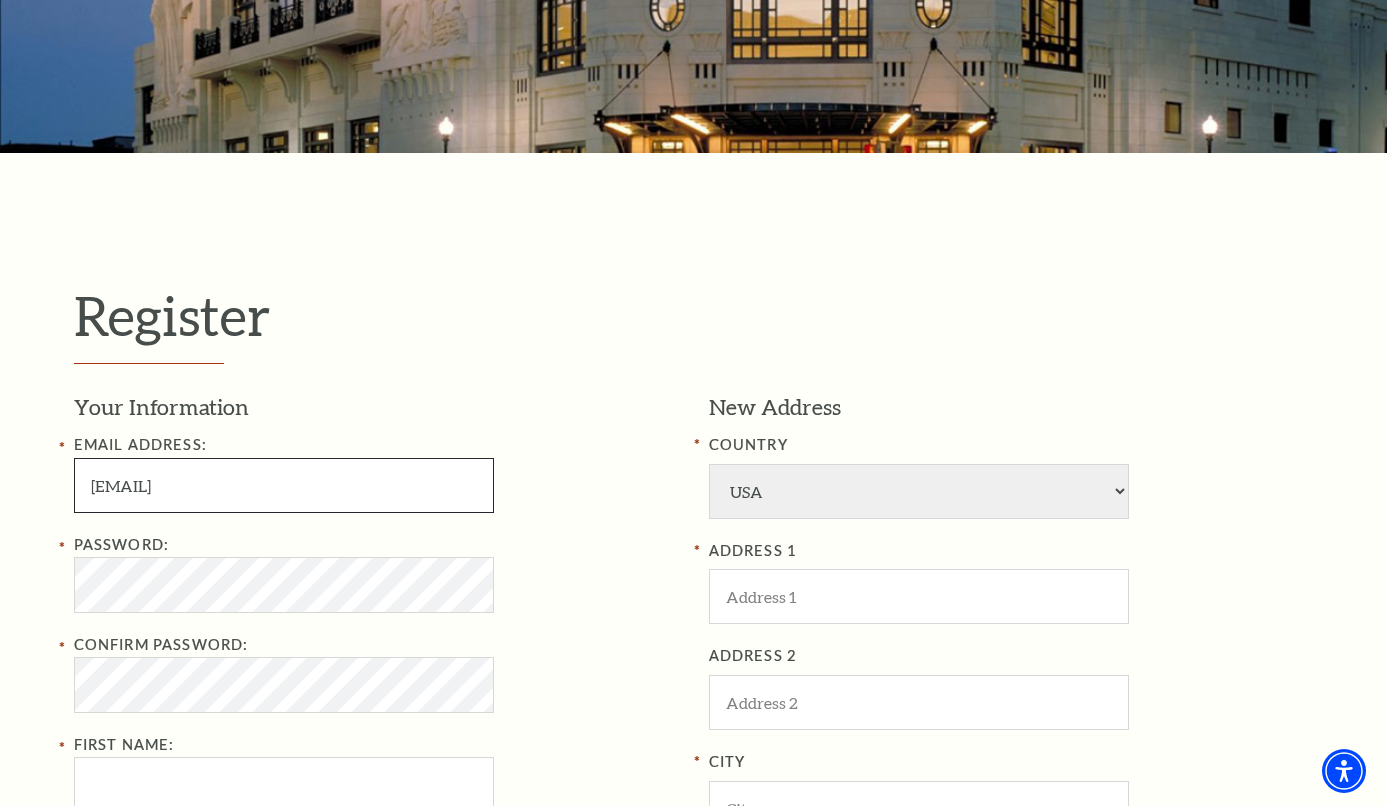 type on "brian.nuebling@gmail.com" 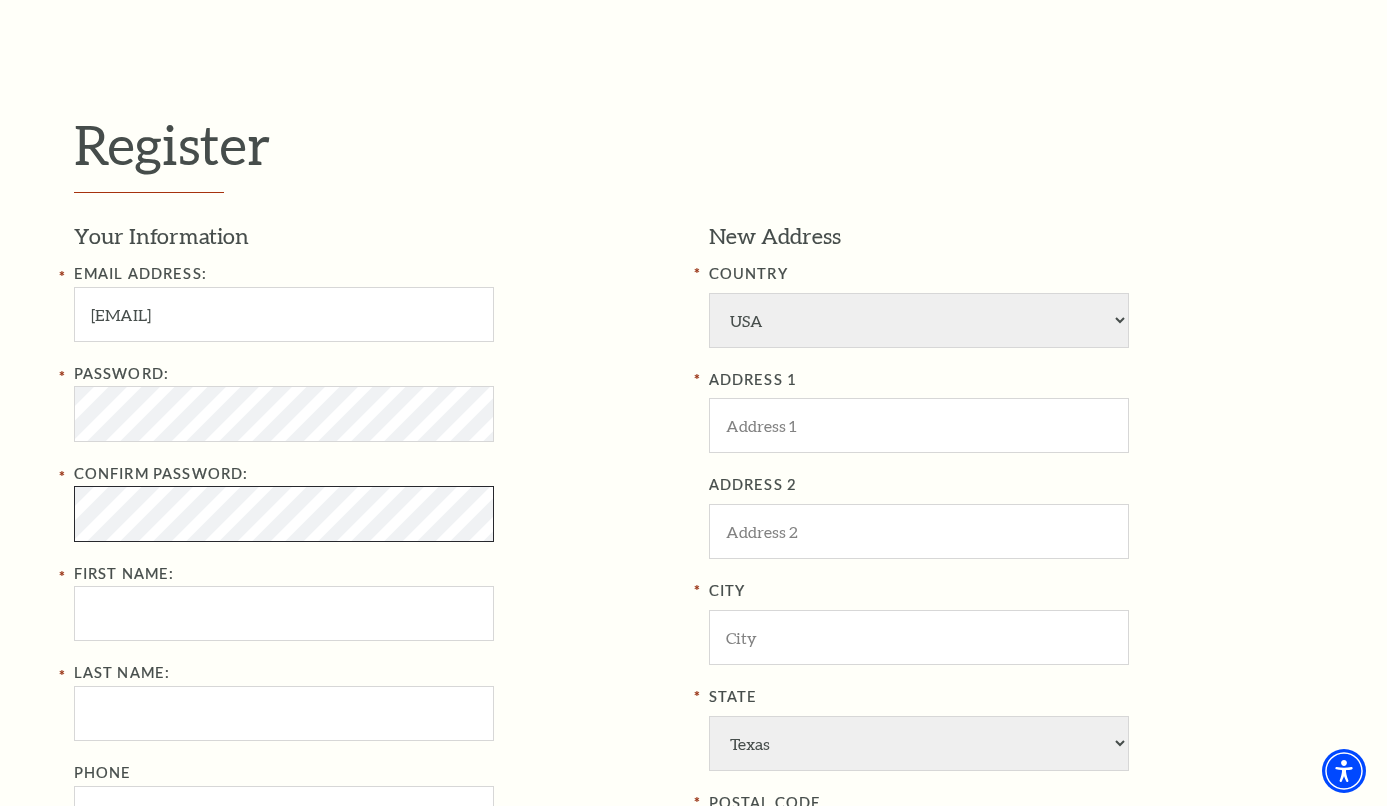 scroll, scrollTop: 477, scrollLeft: 0, axis: vertical 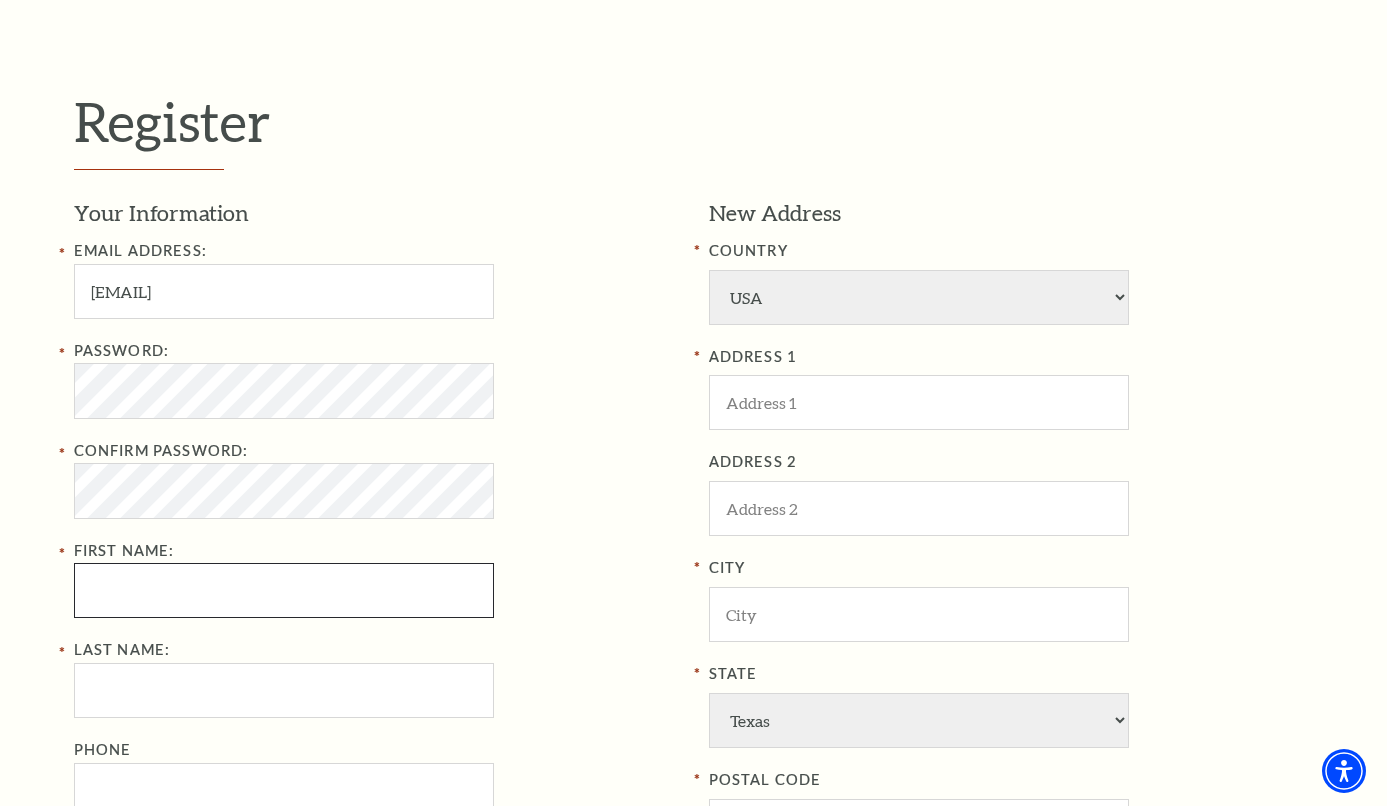 click on "First Name:" at bounding box center (284, 590) 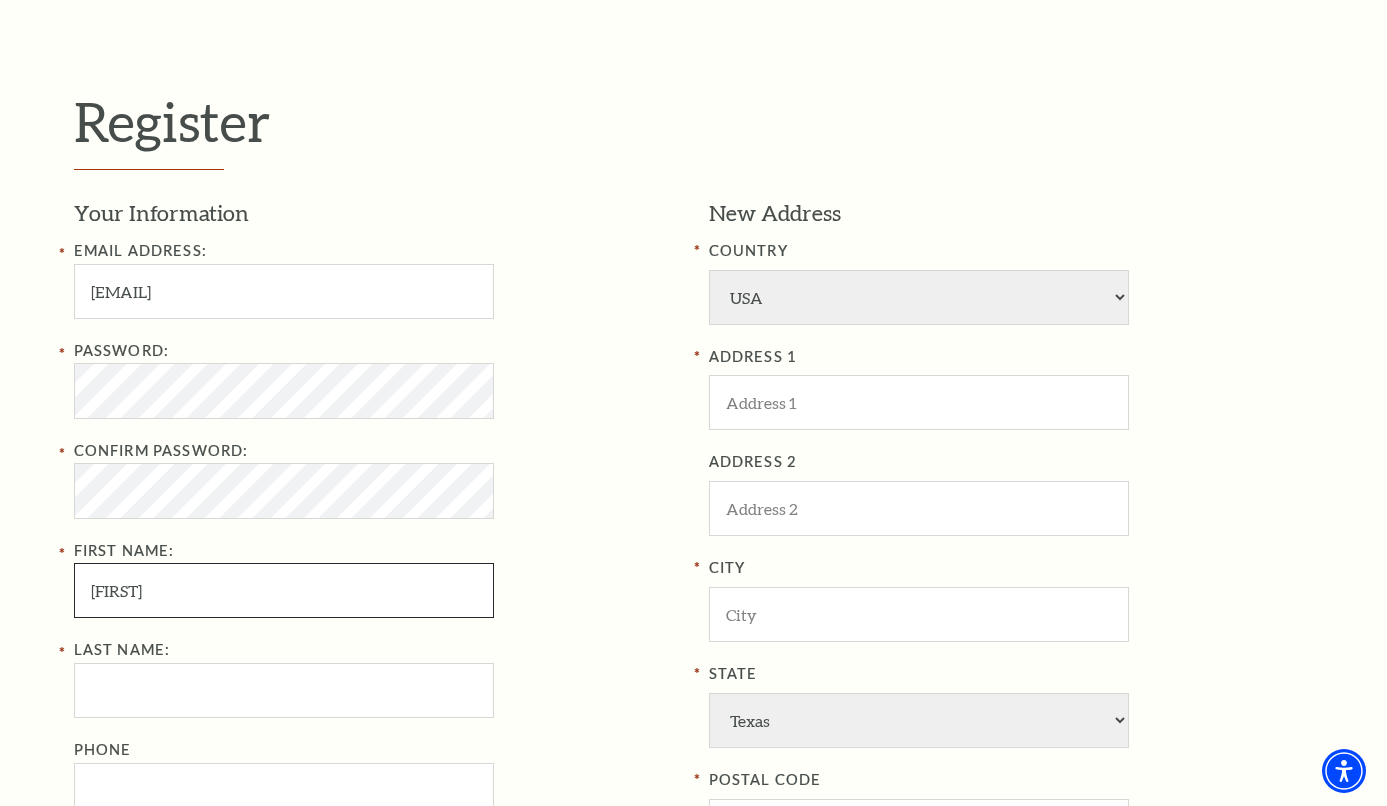 type on "Brian" 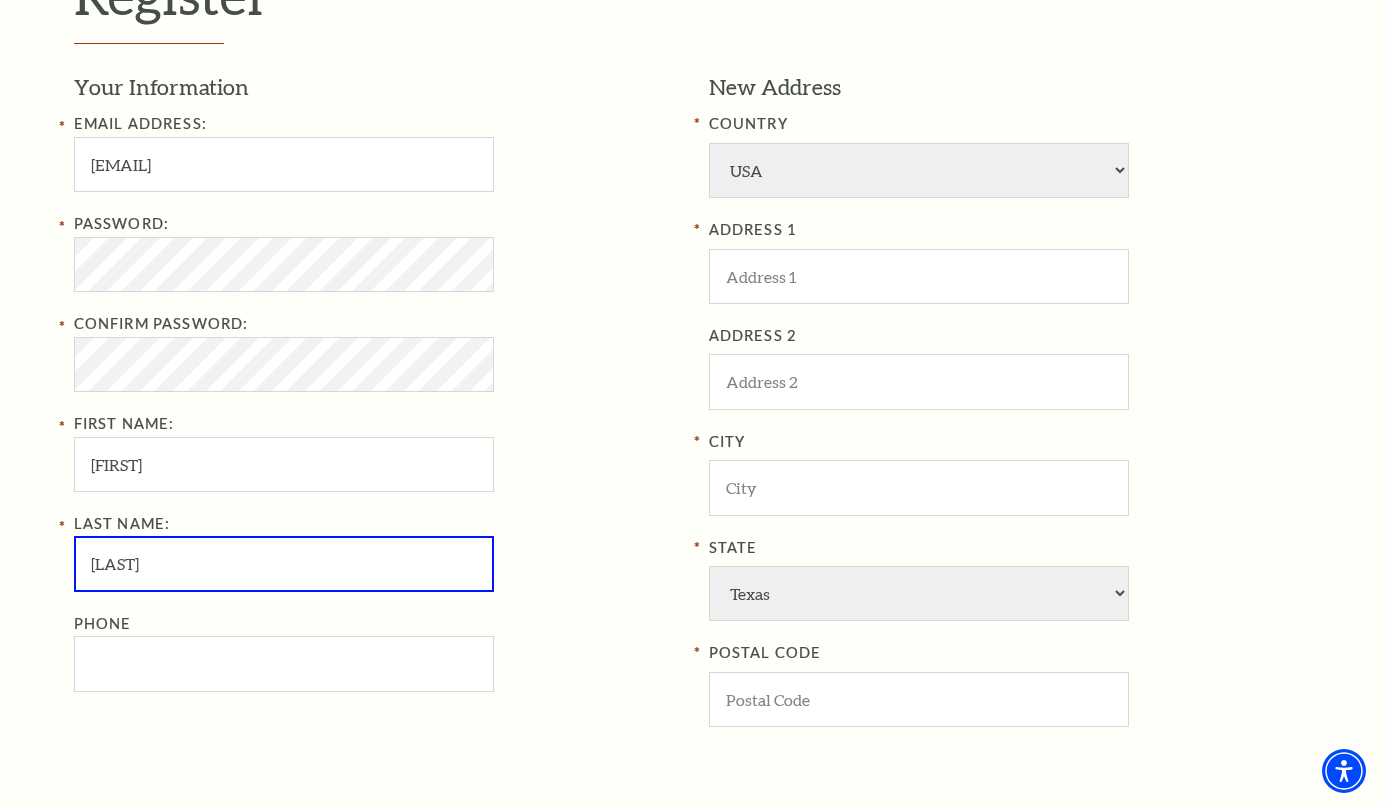 scroll, scrollTop: 601, scrollLeft: 0, axis: vertical 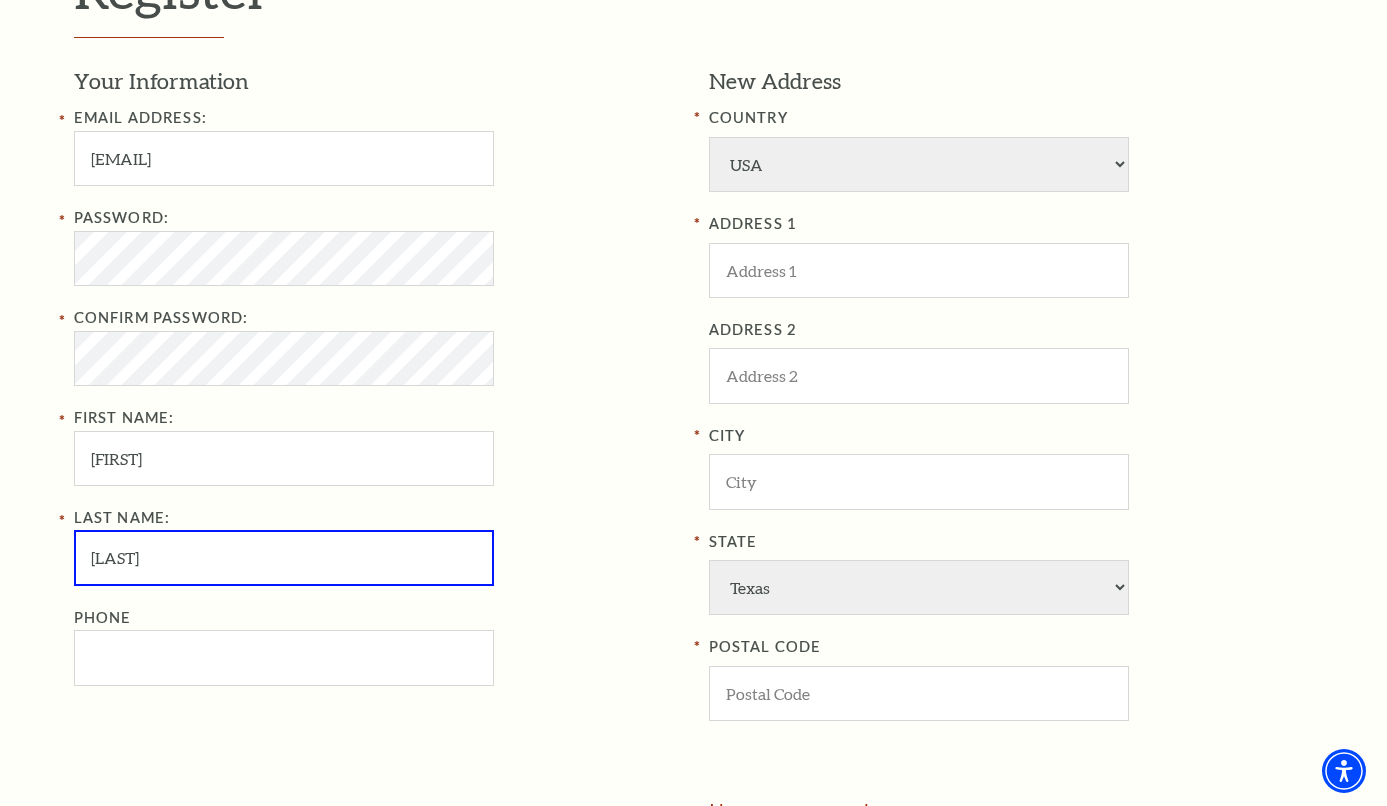 type on "Nuebling" 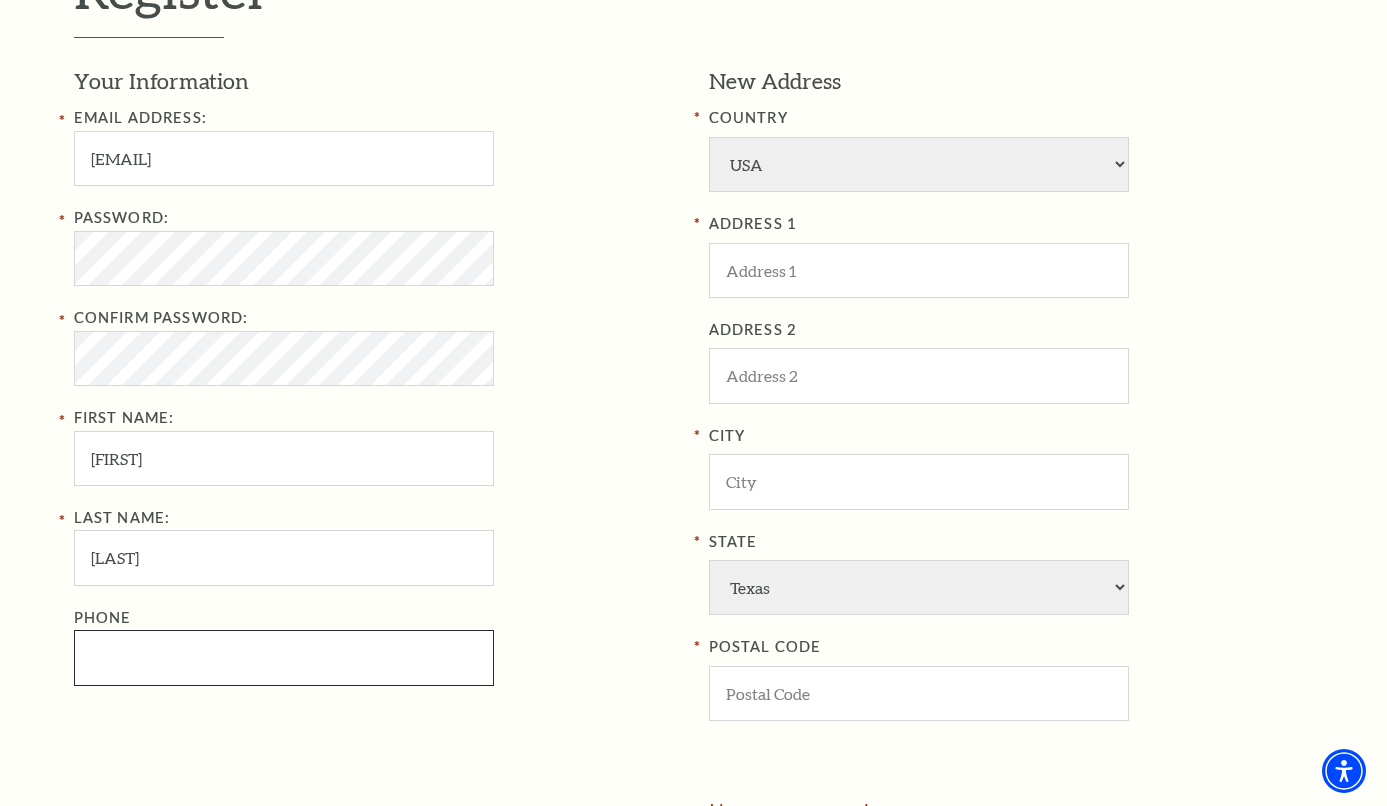 click on "Phone" at bounding box center [284, 657] 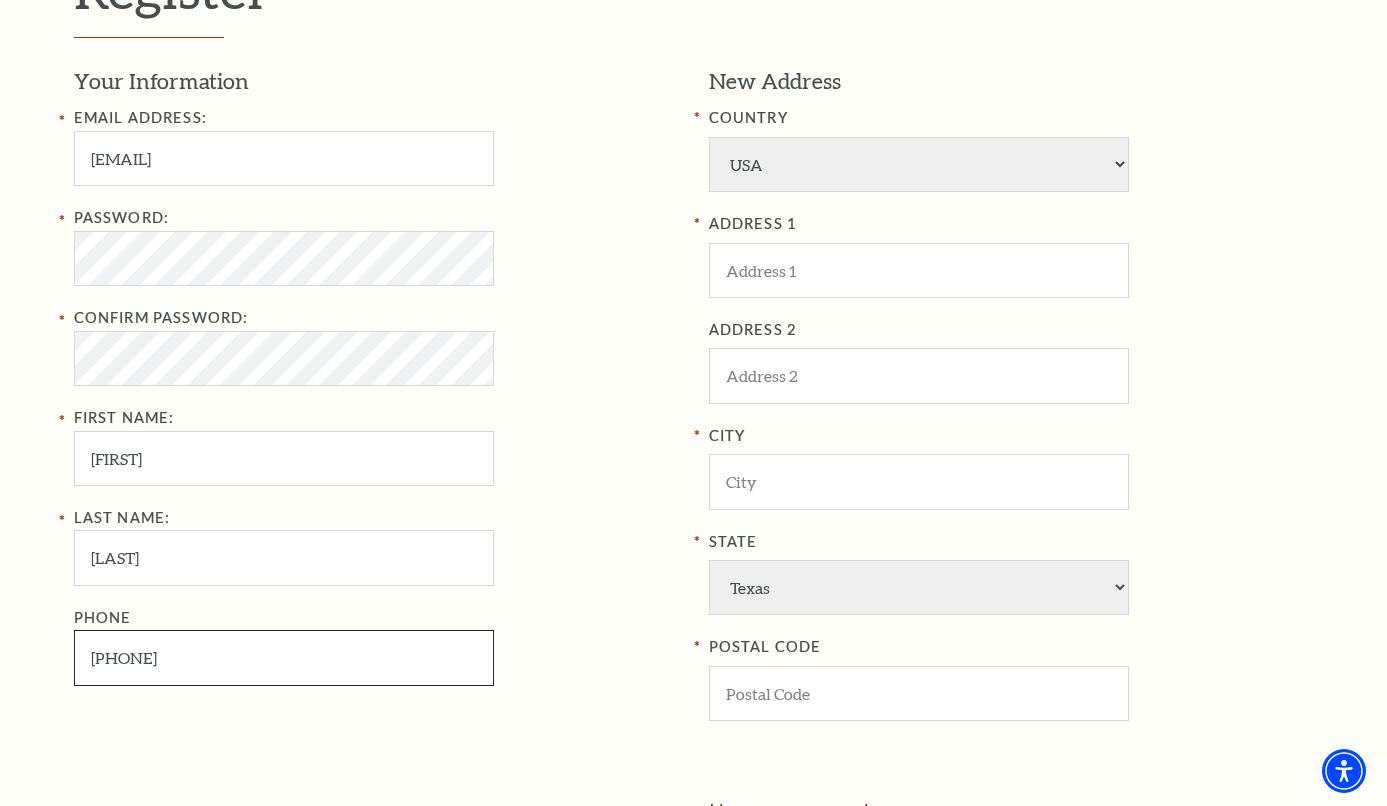 type on "214-412-9756" 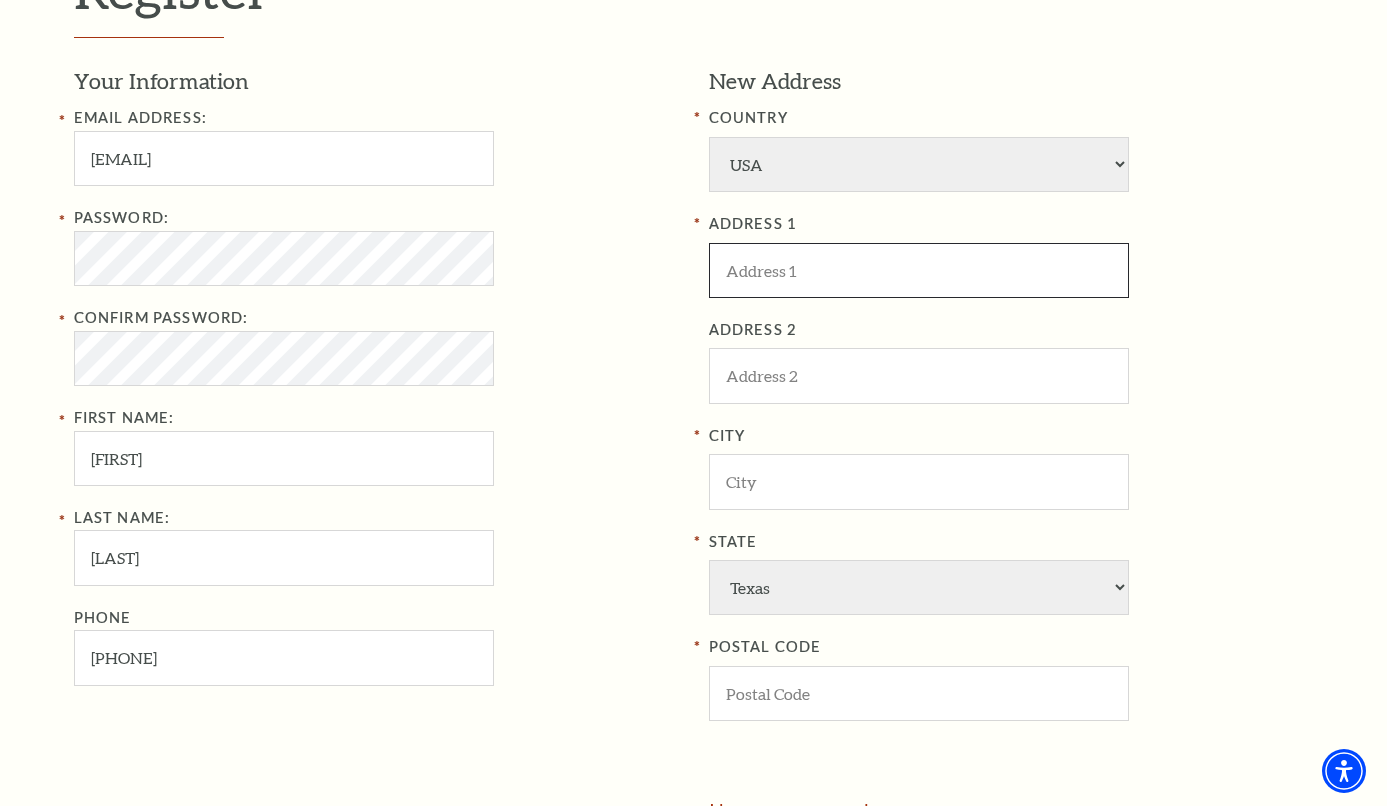 click at bounding box center [919, 270] 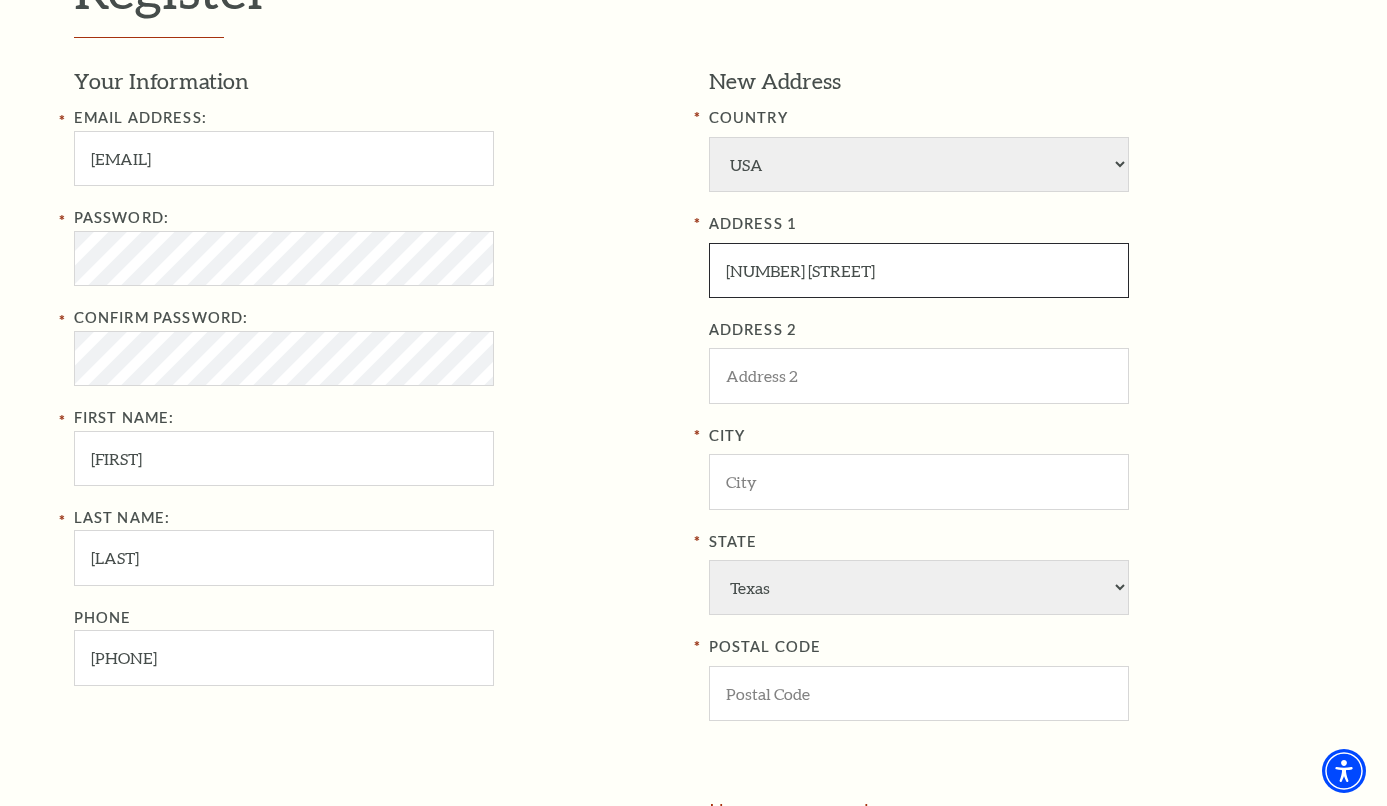 type on "2809 Megan St" 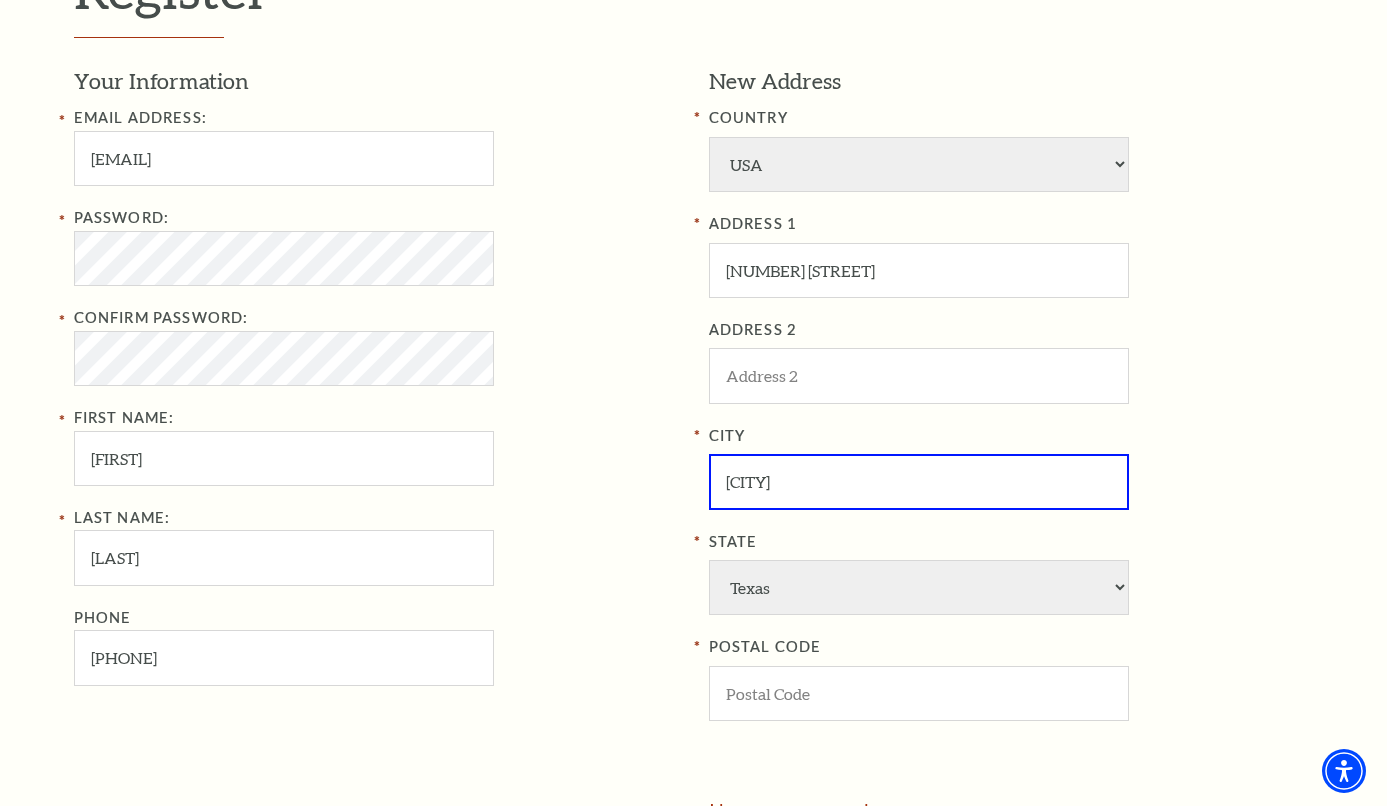 type on "Denton" 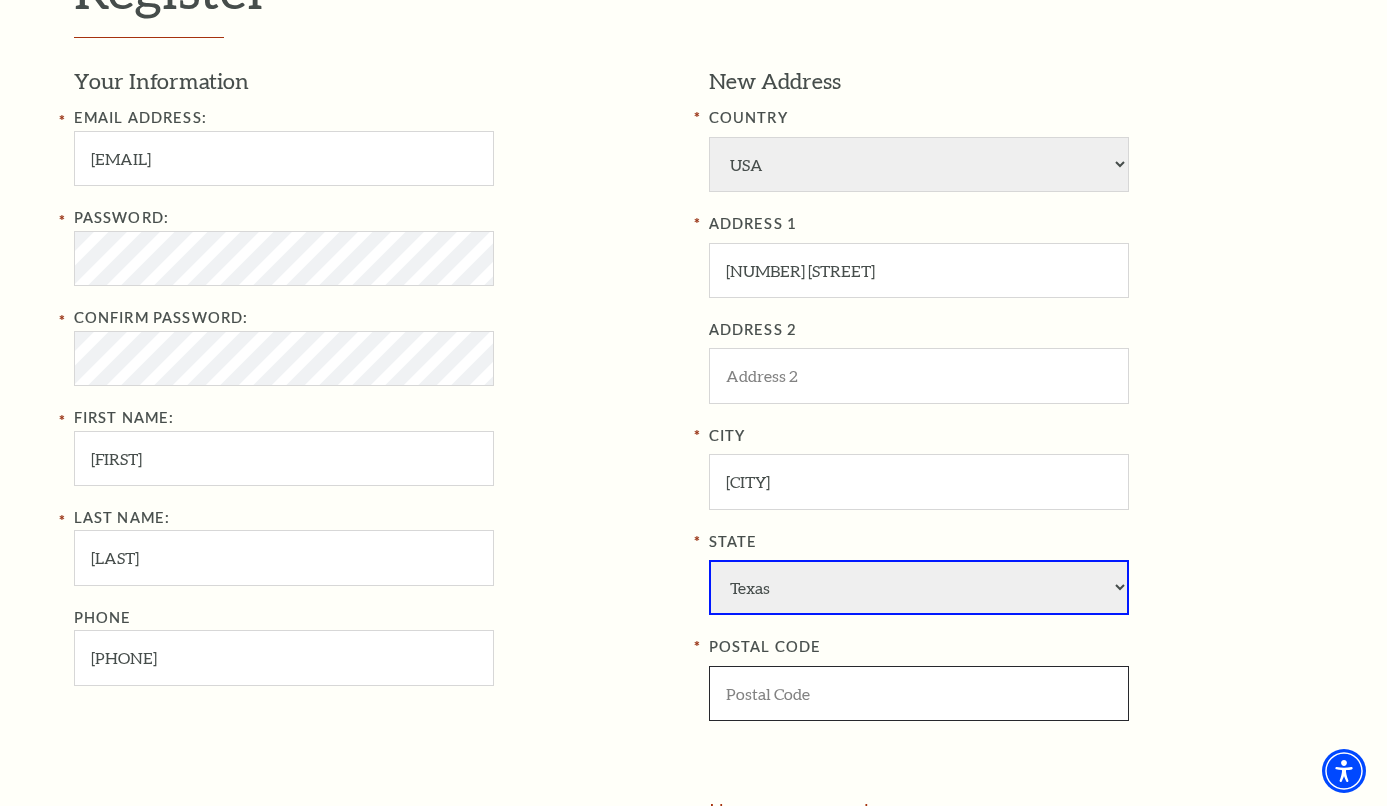 click at bounding box center (919, 693) 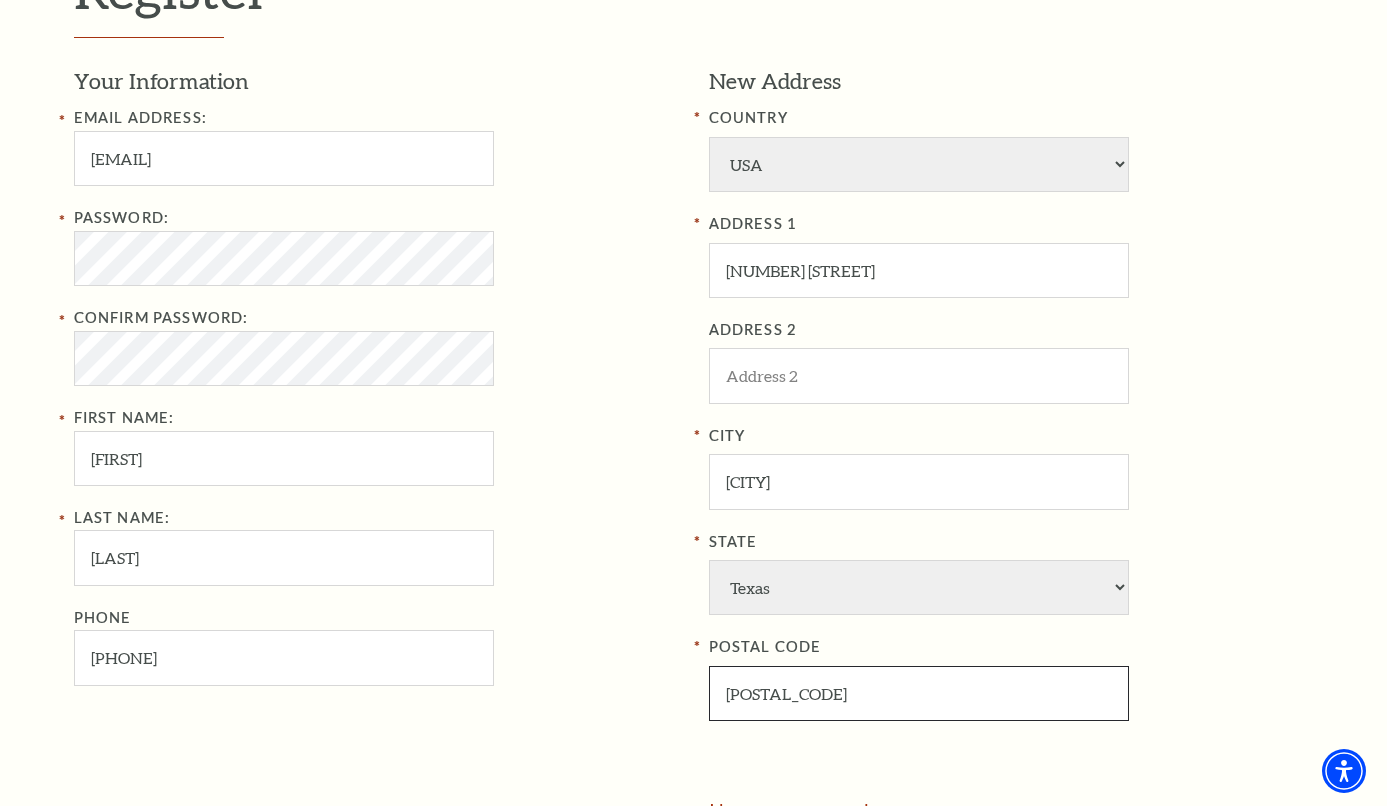 type on "76209" 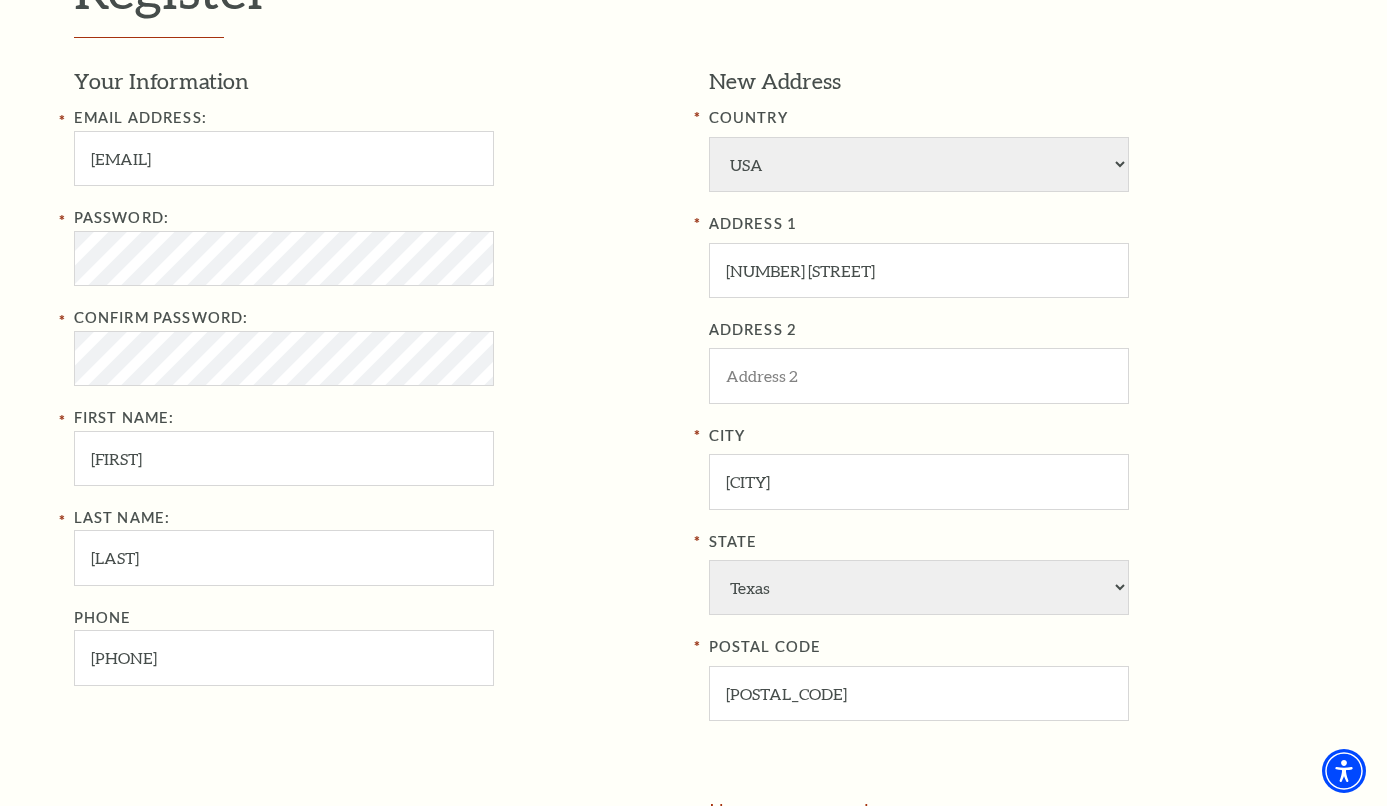 click on "Phone   214-412-9756" at bounding box center (376, 646) 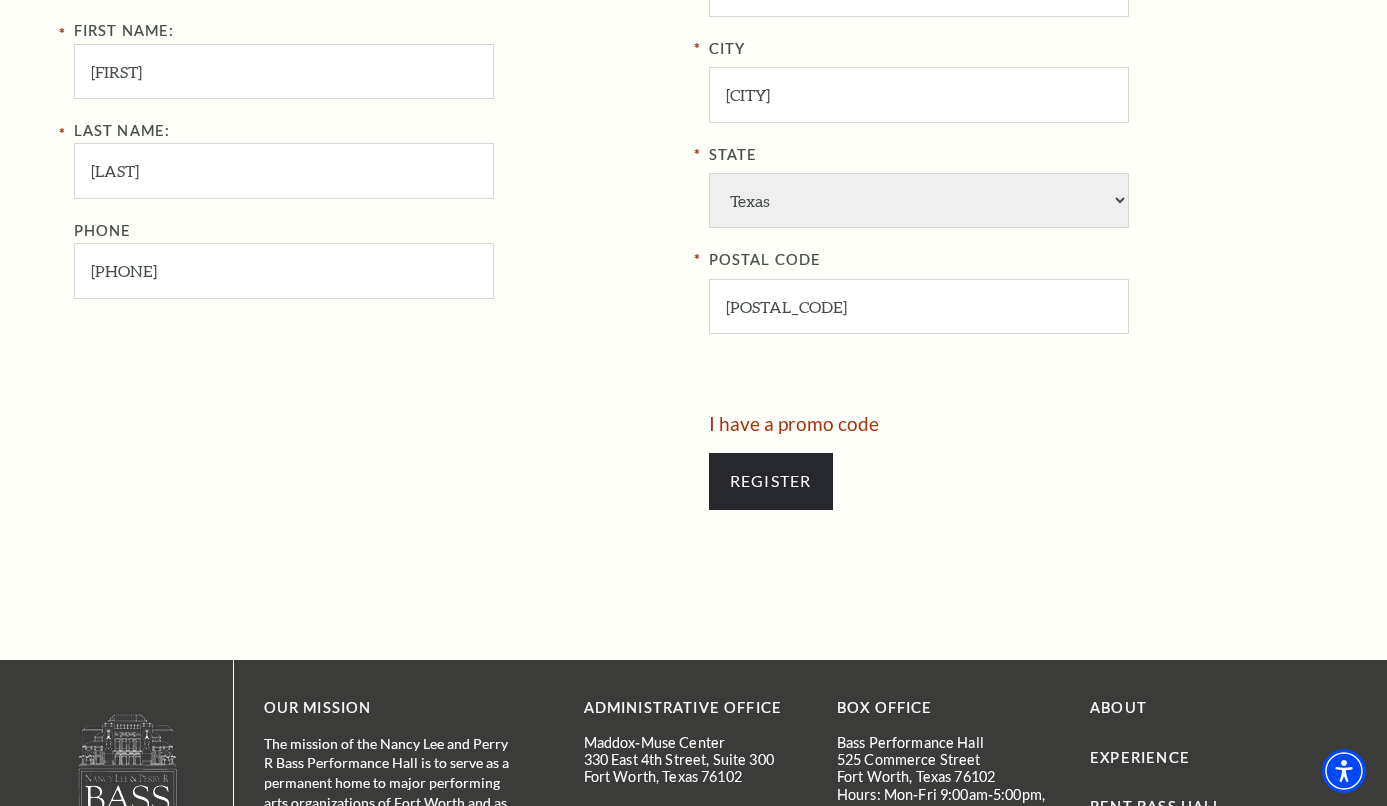 scroll, scrollTop: 1005, scrollLeft: 0, axis: vertical 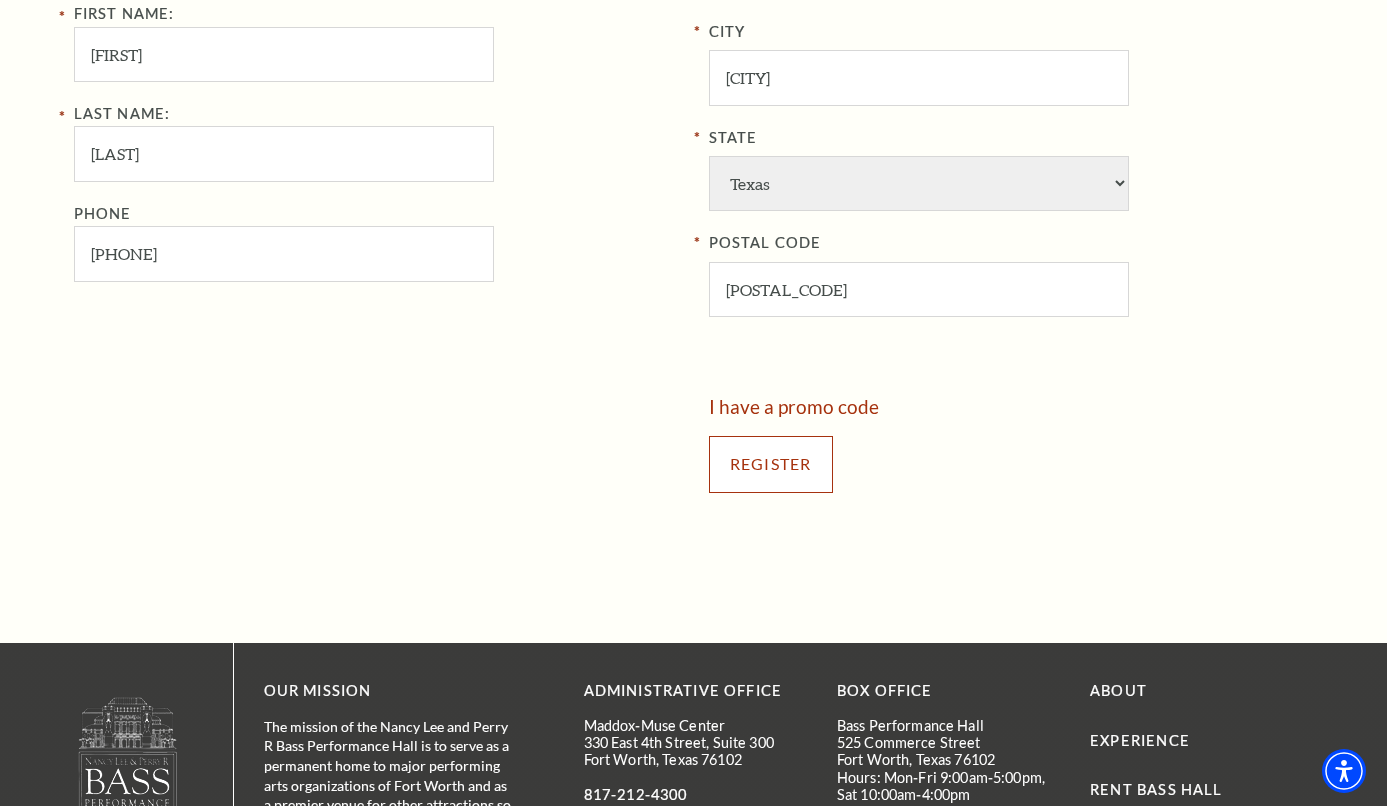click on "Register" at bounding box center (771, 464) 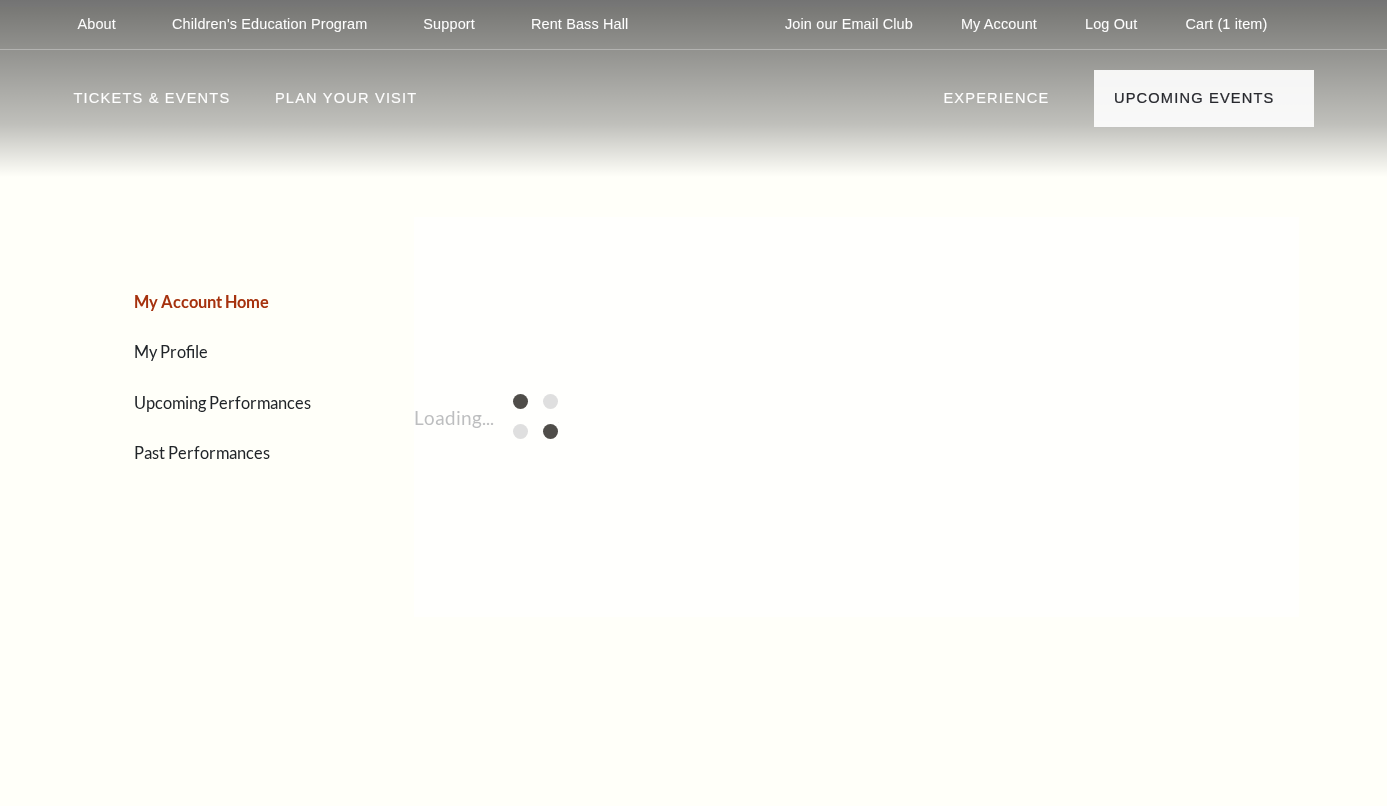 scroll, scrollTop: 0, scrollLeft: 0, axis: both 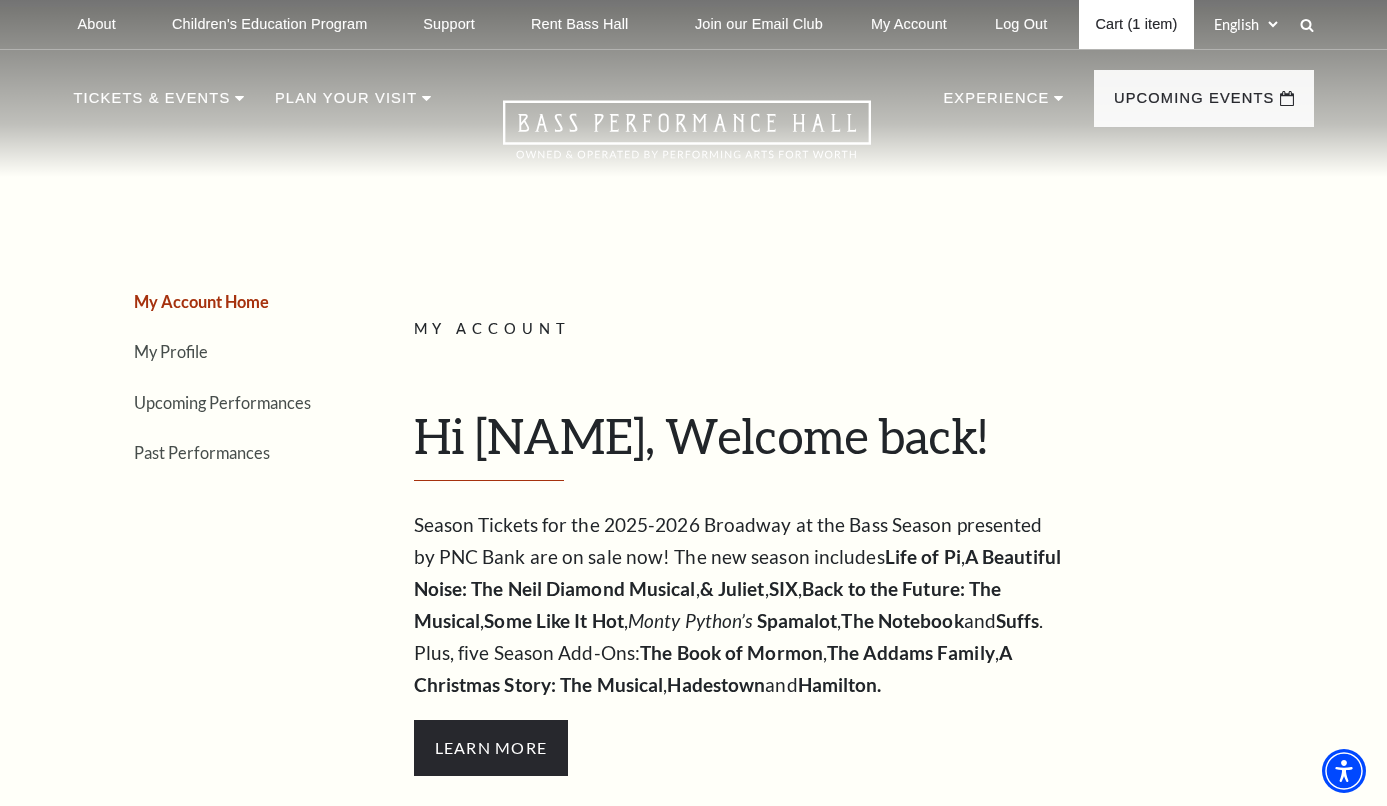 click on "Cart (1 item)" at bounding box center (1136, 24) 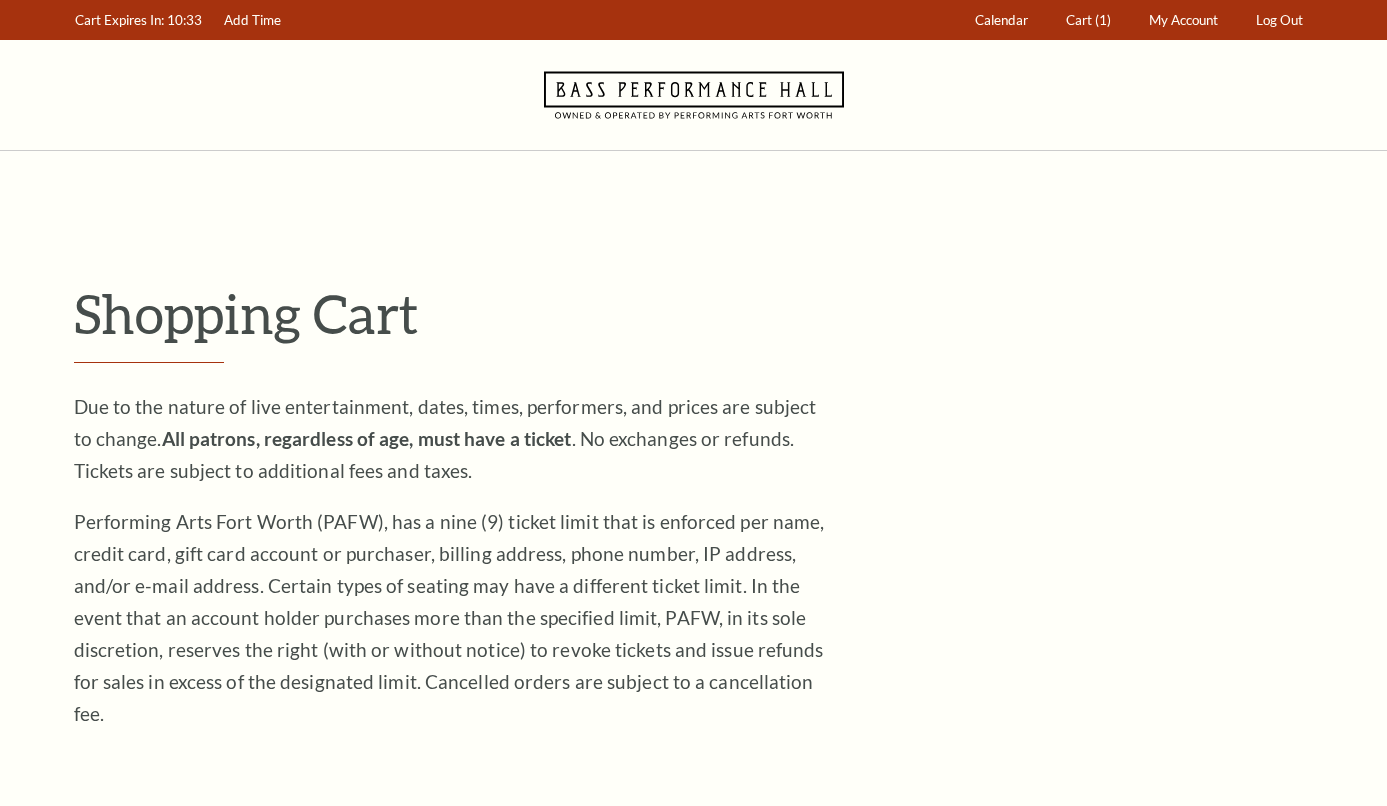 scroll, scrollTop: 0, scrollLeft: 0, axis: both 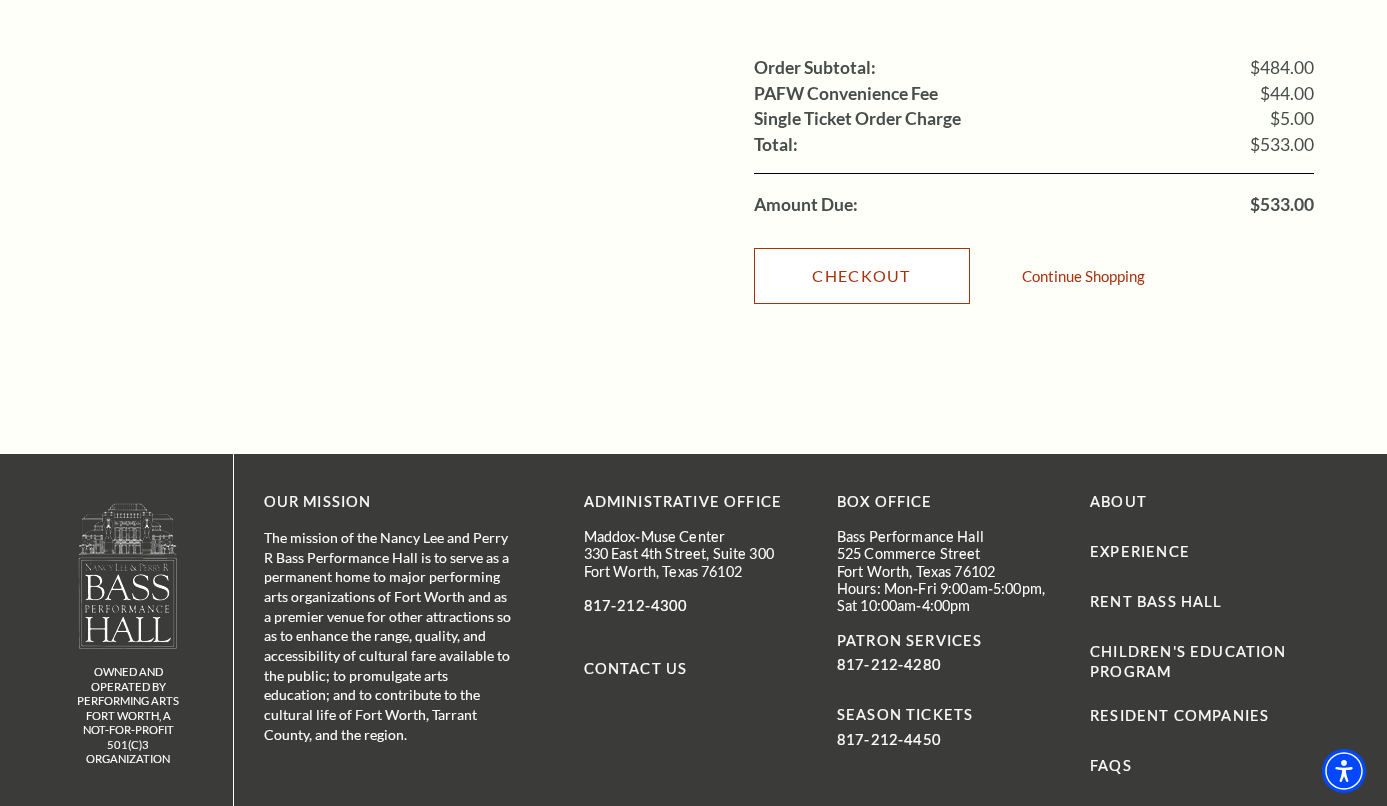 click on "Checkout" at bounding box center (862, 276) 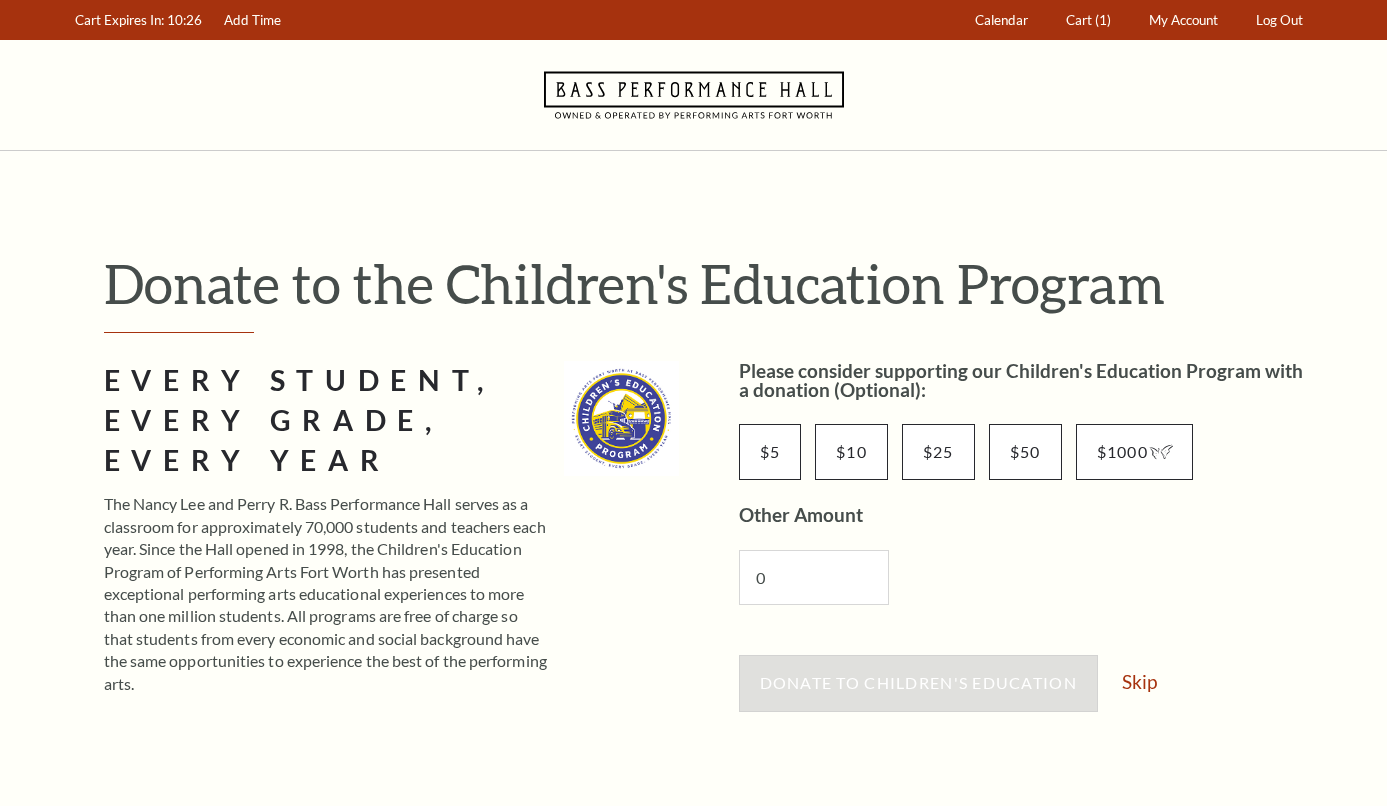 scroll, scrollTop: 0, scrollLeft: 0, axis: both 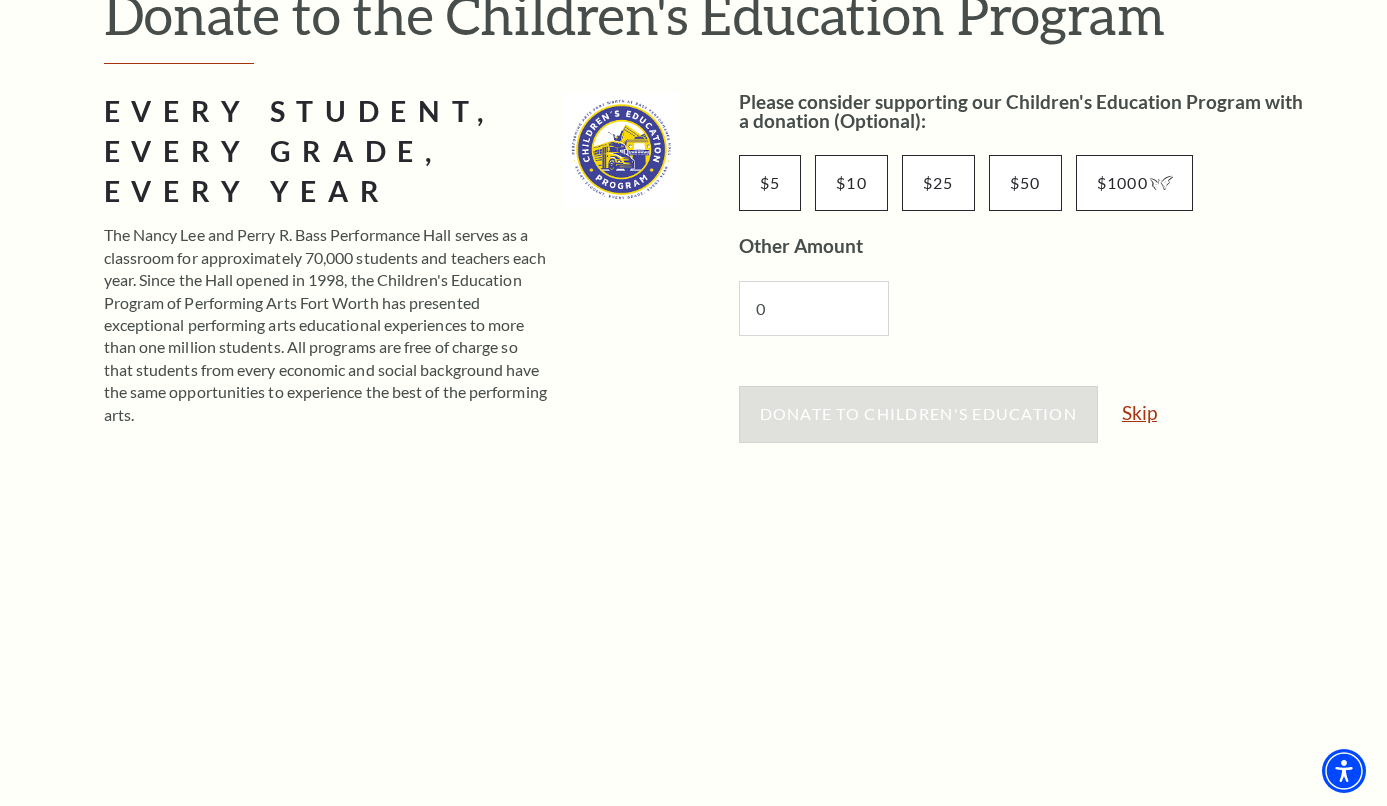 click on "Skip" at bounding box center (1139, 412) 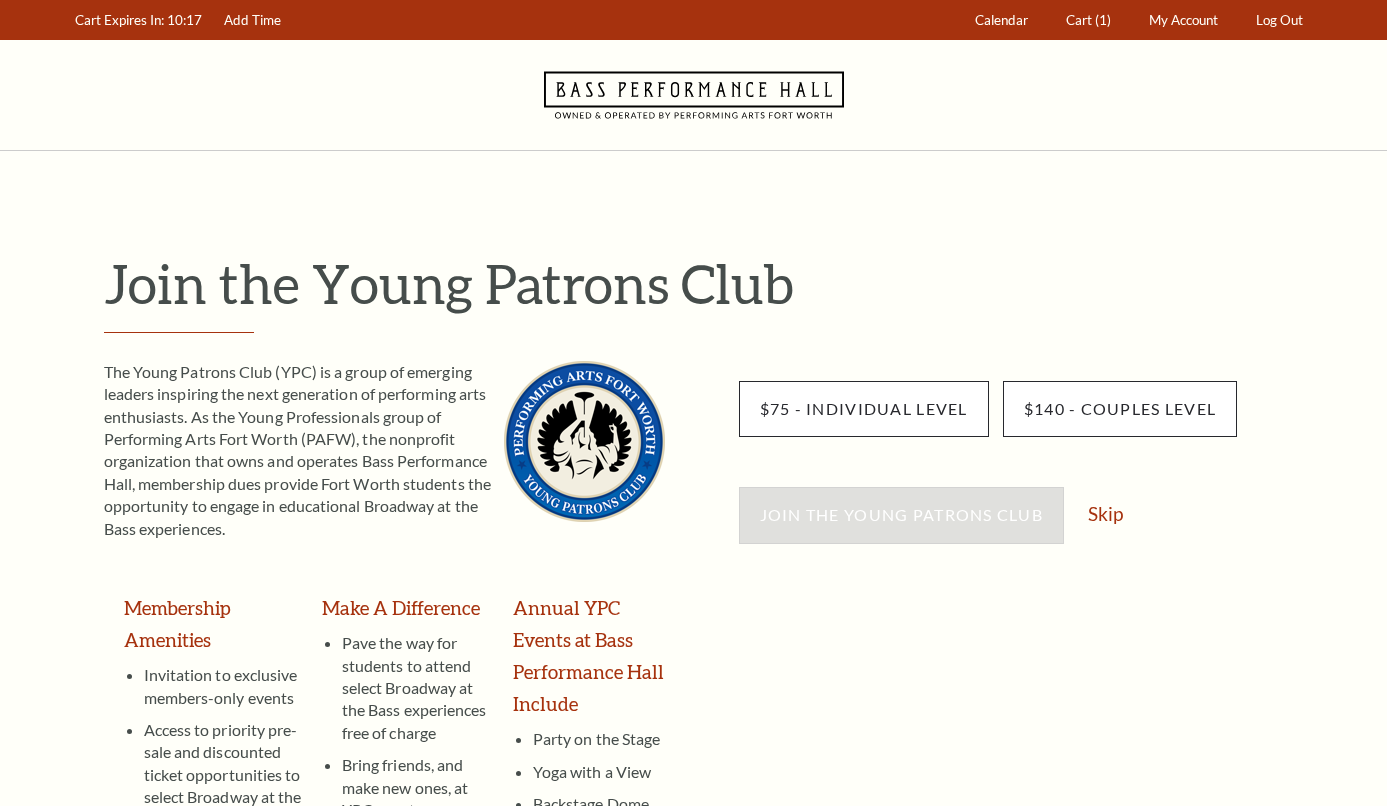 scroll, scrollTop: 0, scrollLeft: 0, axis: both 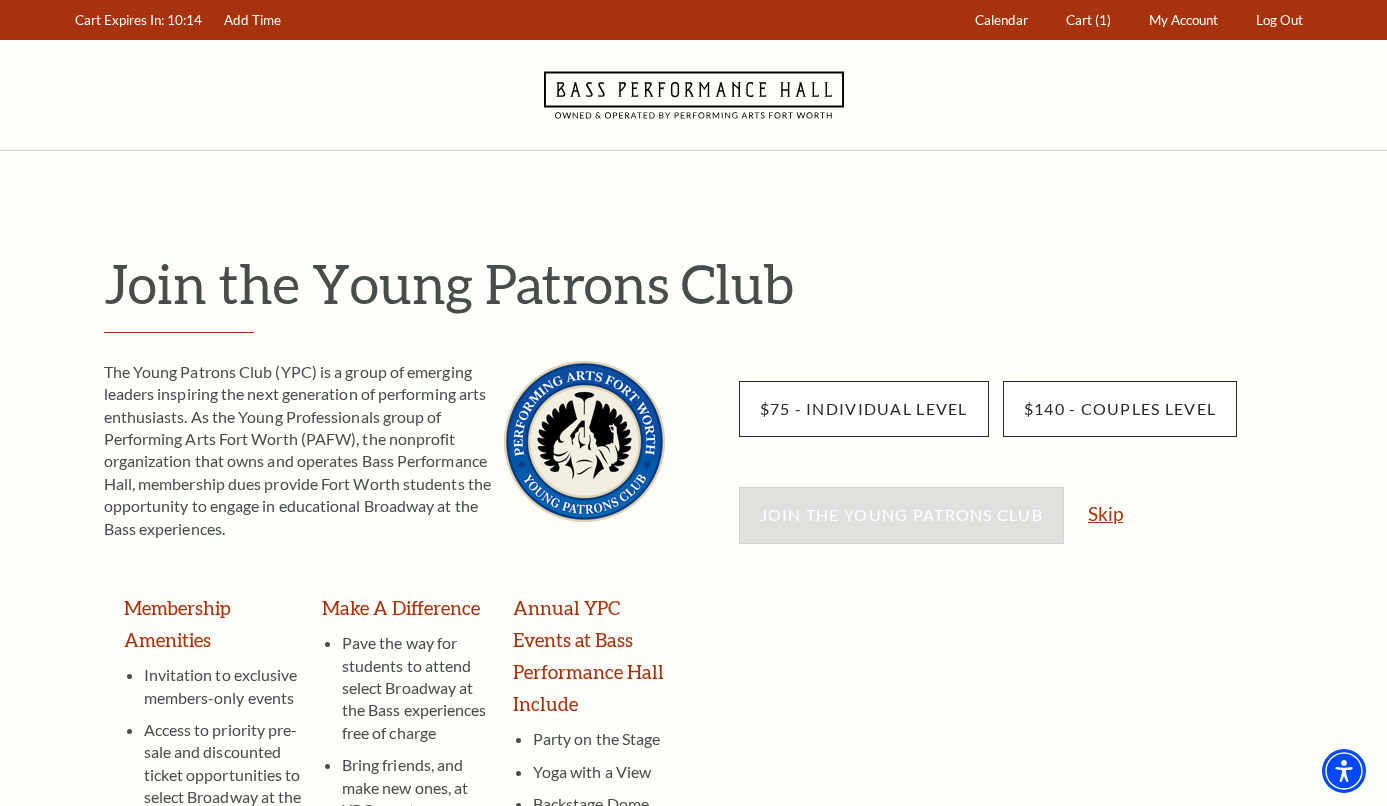 click on "Skip" at bounding box center [1105, 513] 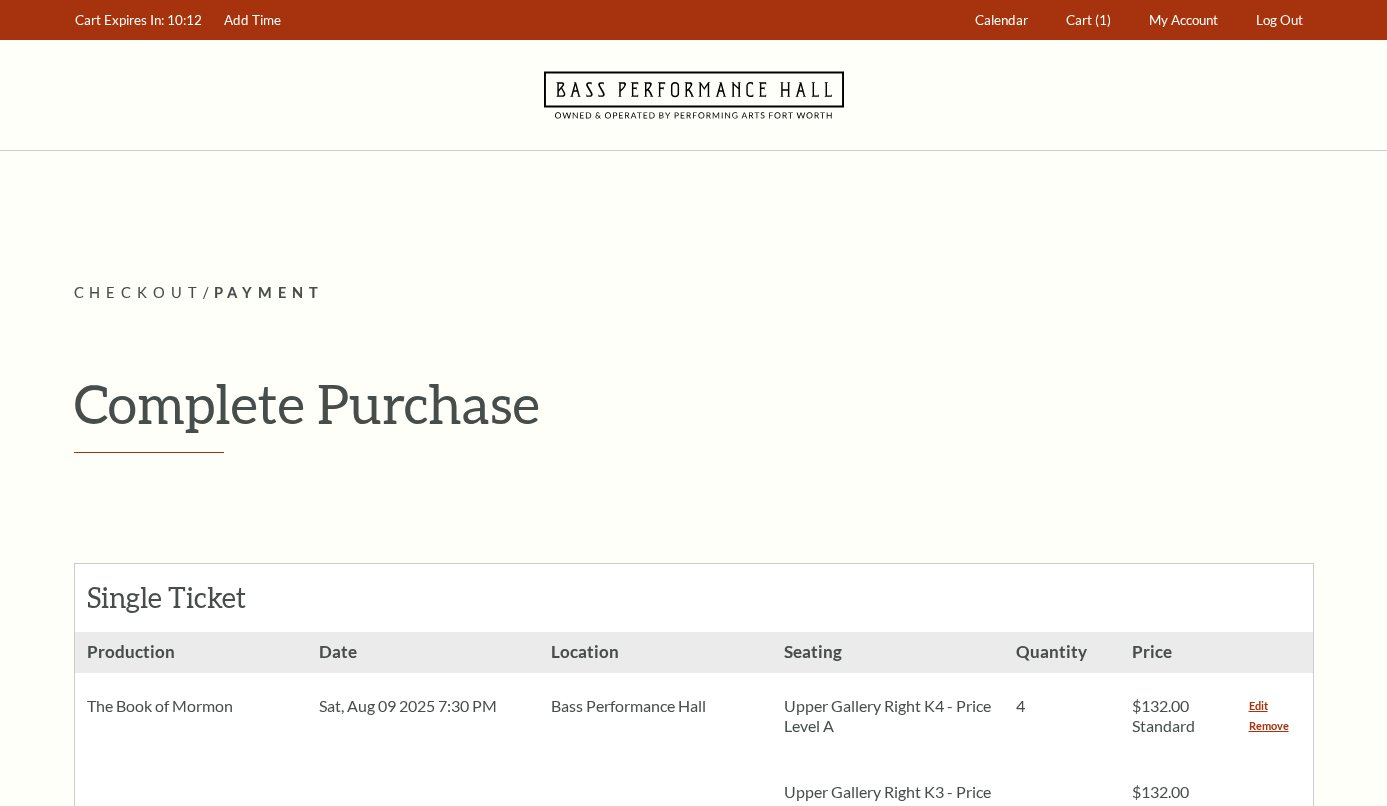 scroll, scrollTop: 0, scrollLeft: 0, axis: both 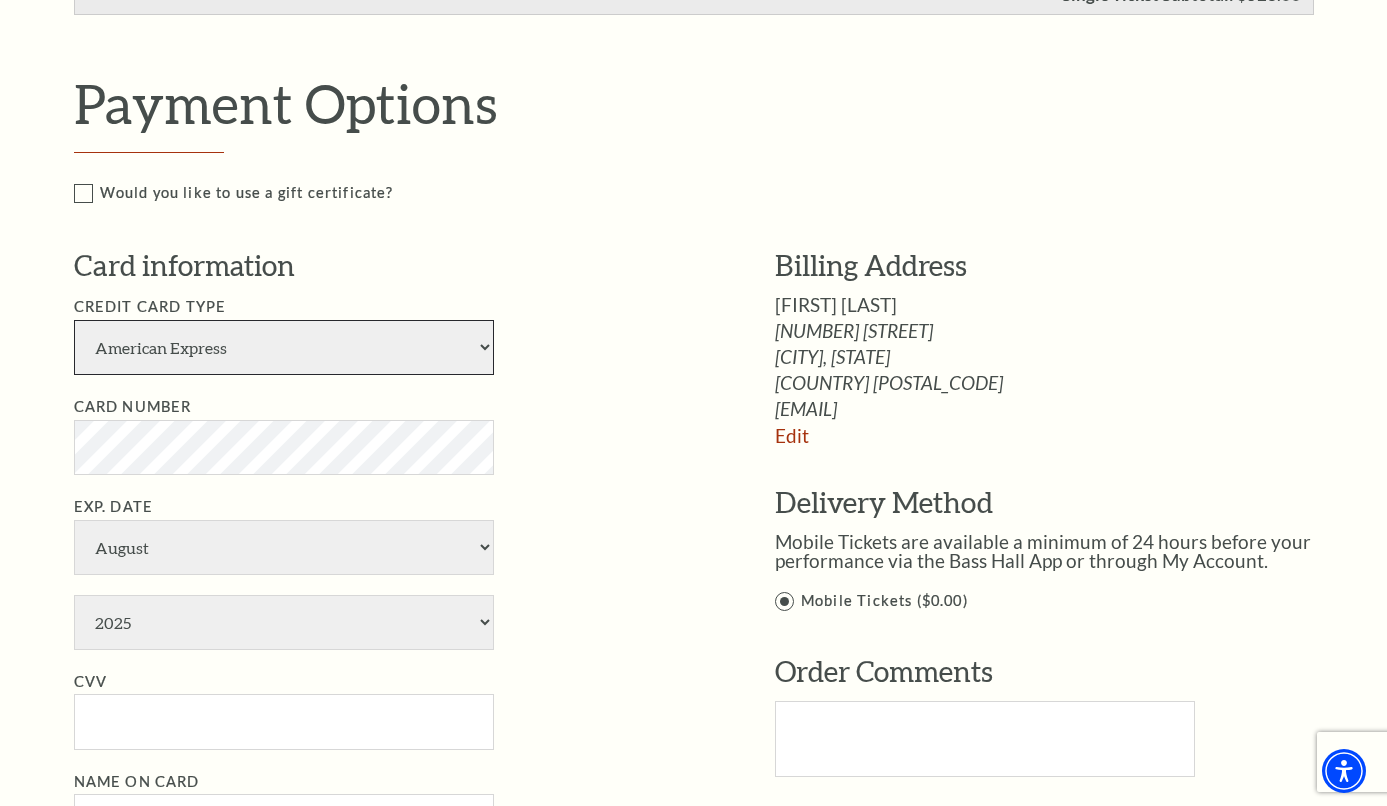 click on "American Express
Visa
Master Card
Discover" at bounding box center [284, 347] 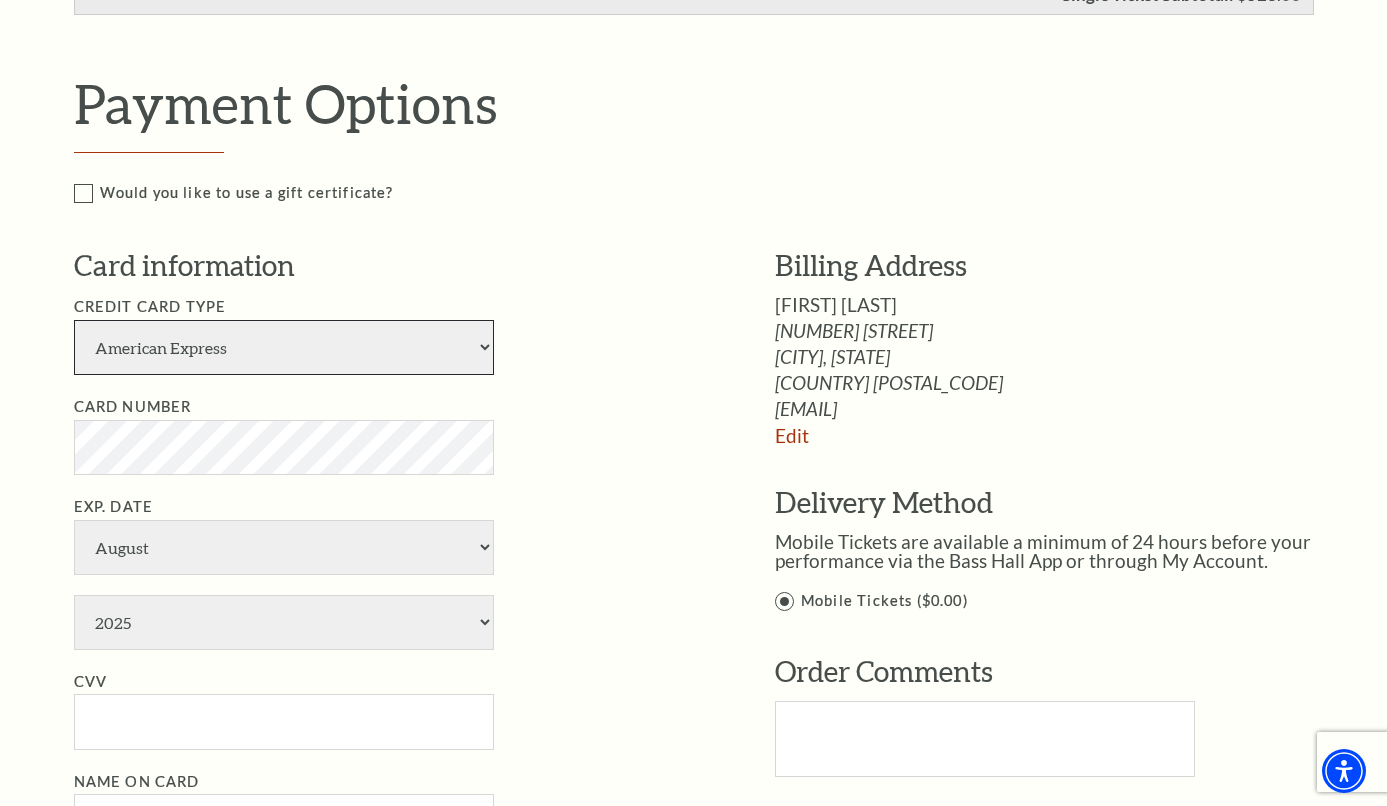 select on "24" 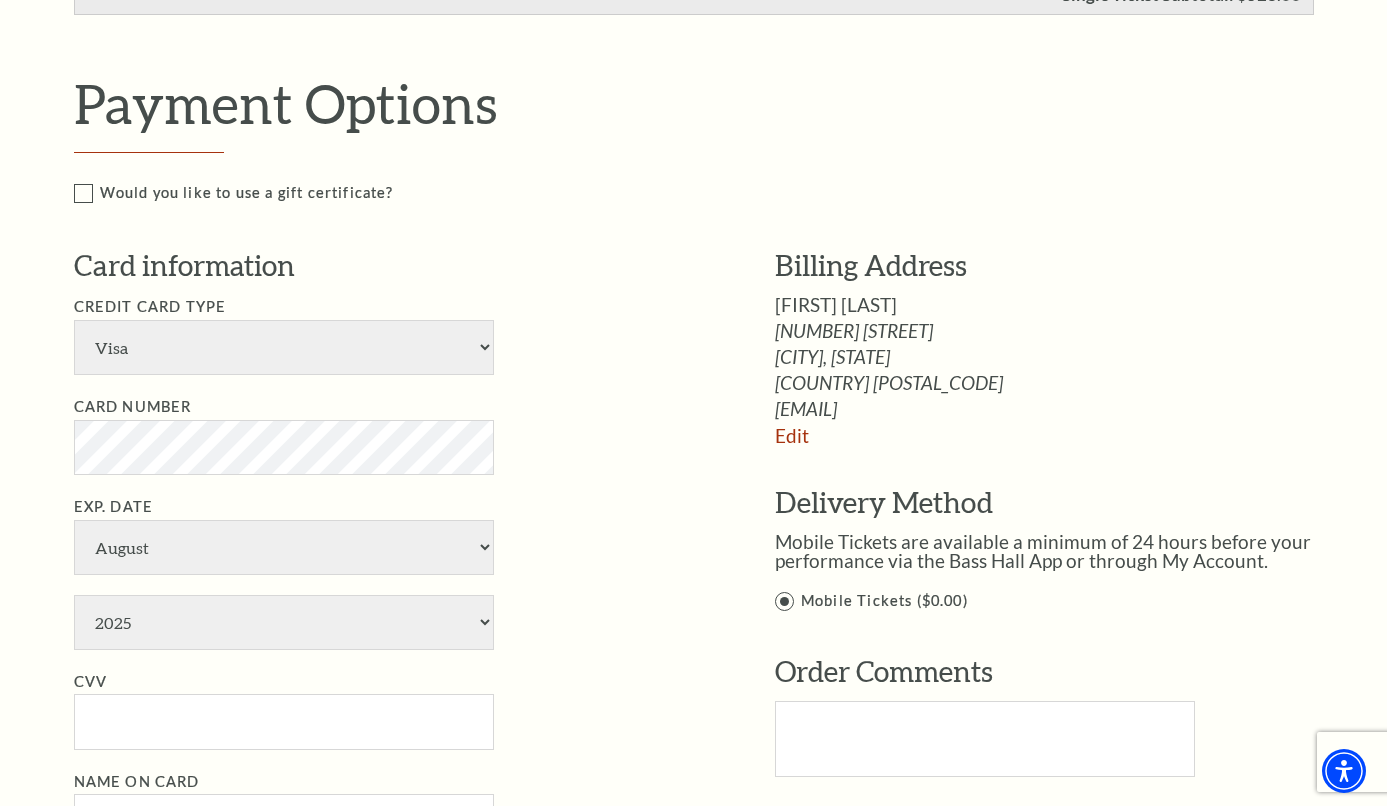 select on "11" 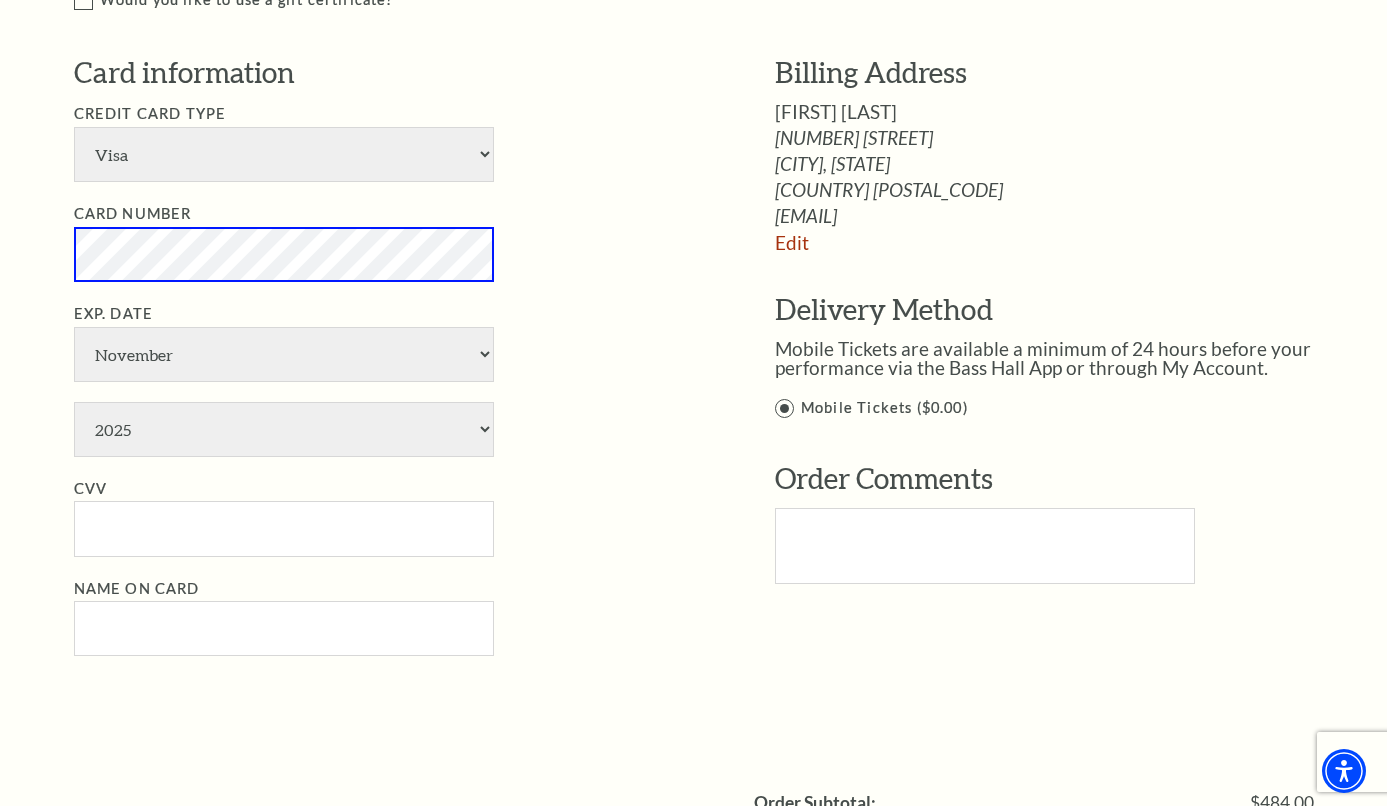 scroll, scrollTop: 1241, scrollLeft: 0, axis: vertical 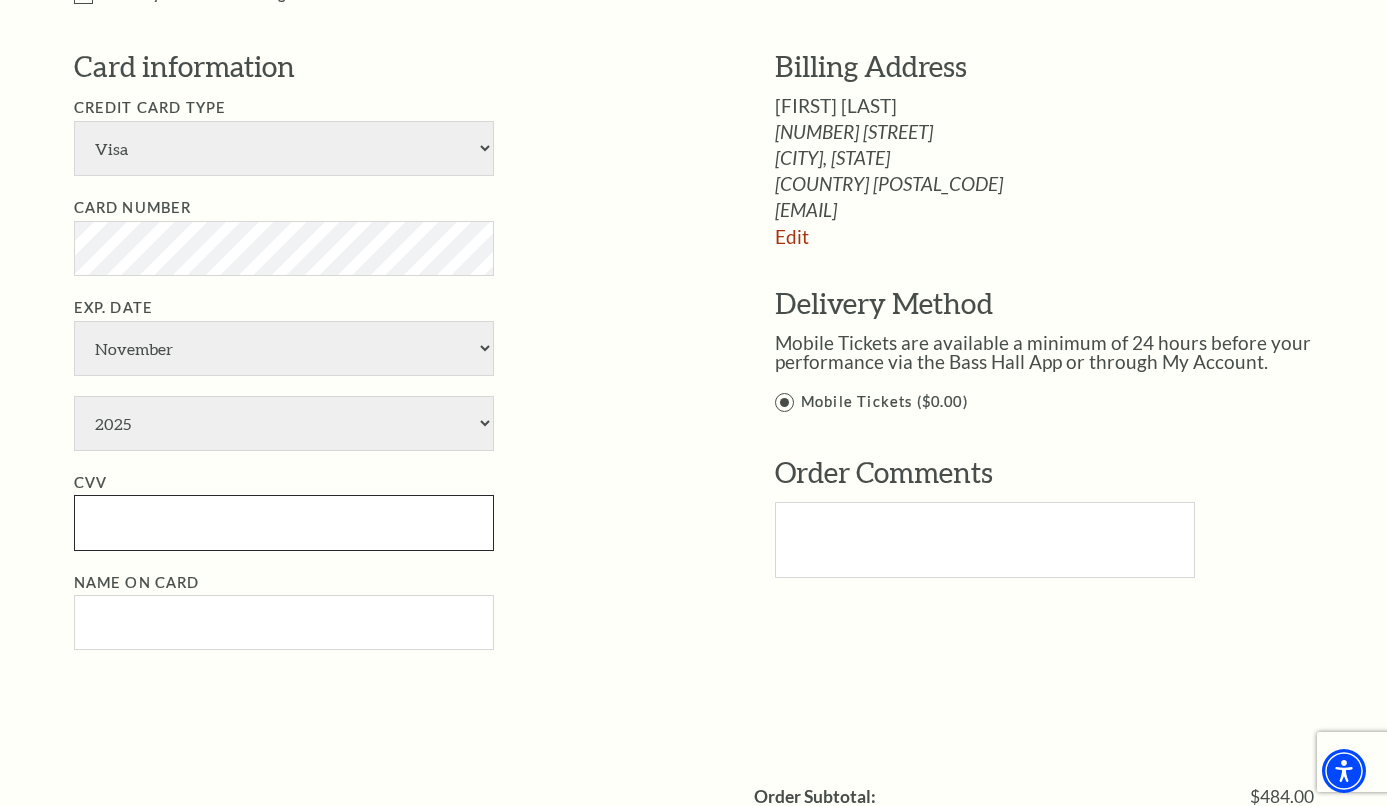 click on "CVV" at bounding box center (284, 522) 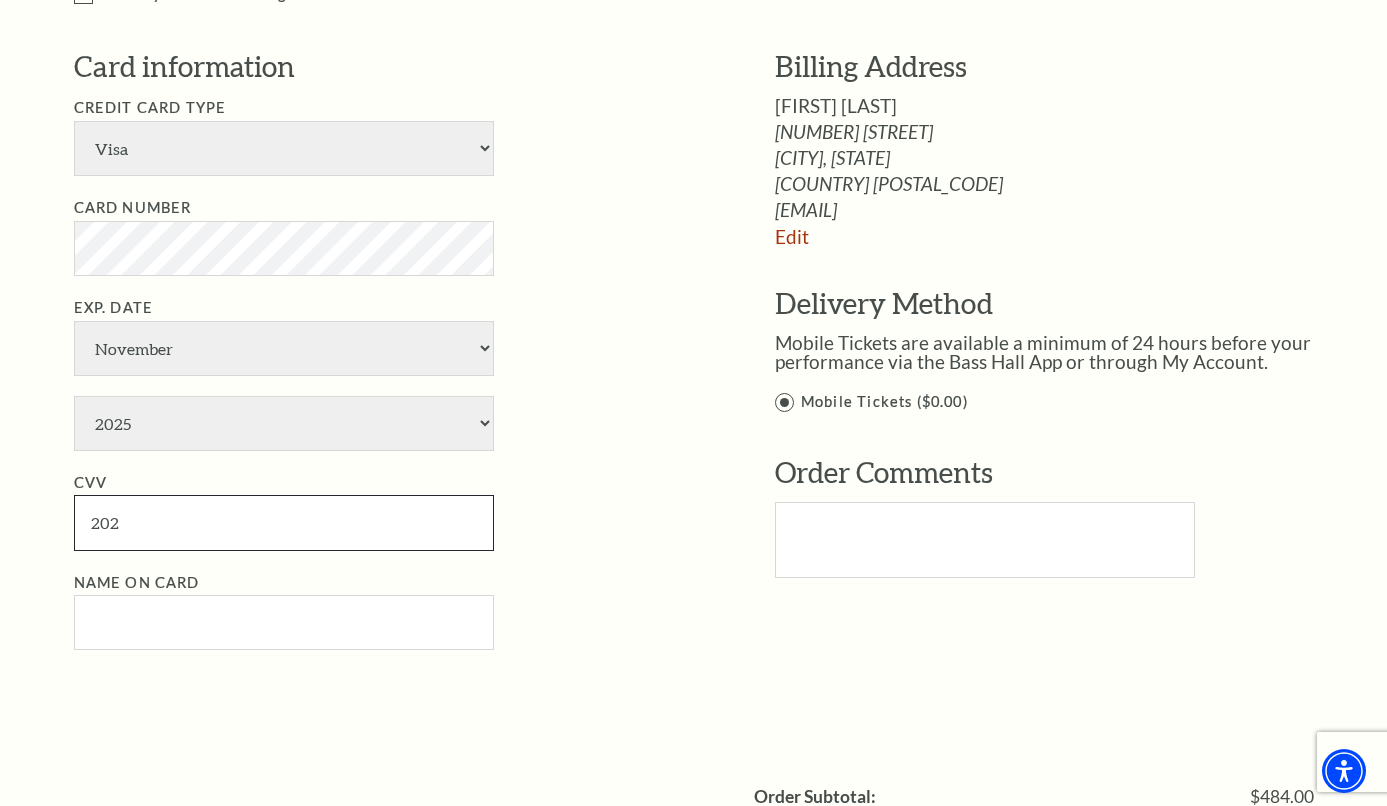 type on "202" 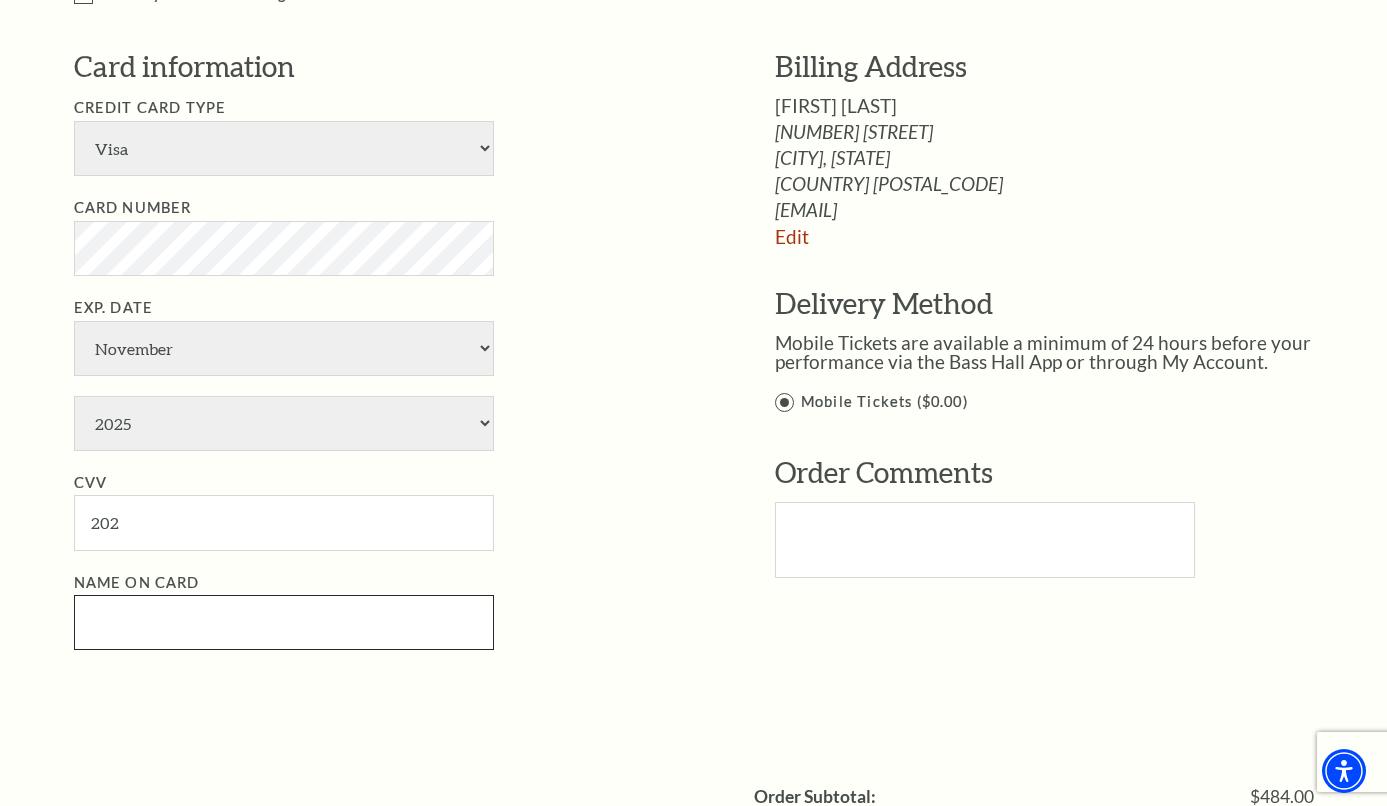 click on "Name on Card" at bounding box center (284, 622) 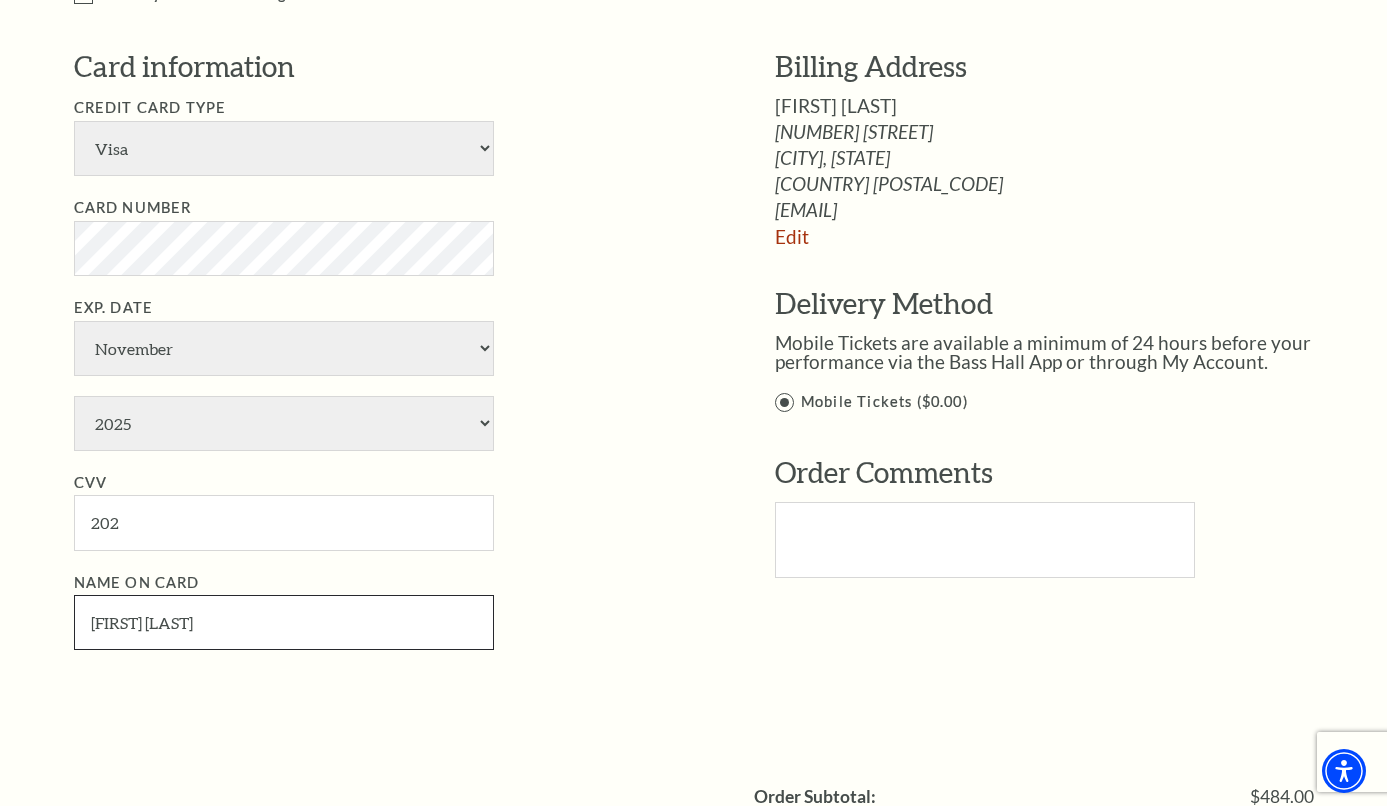 type on "[FIRST] [LAST]" 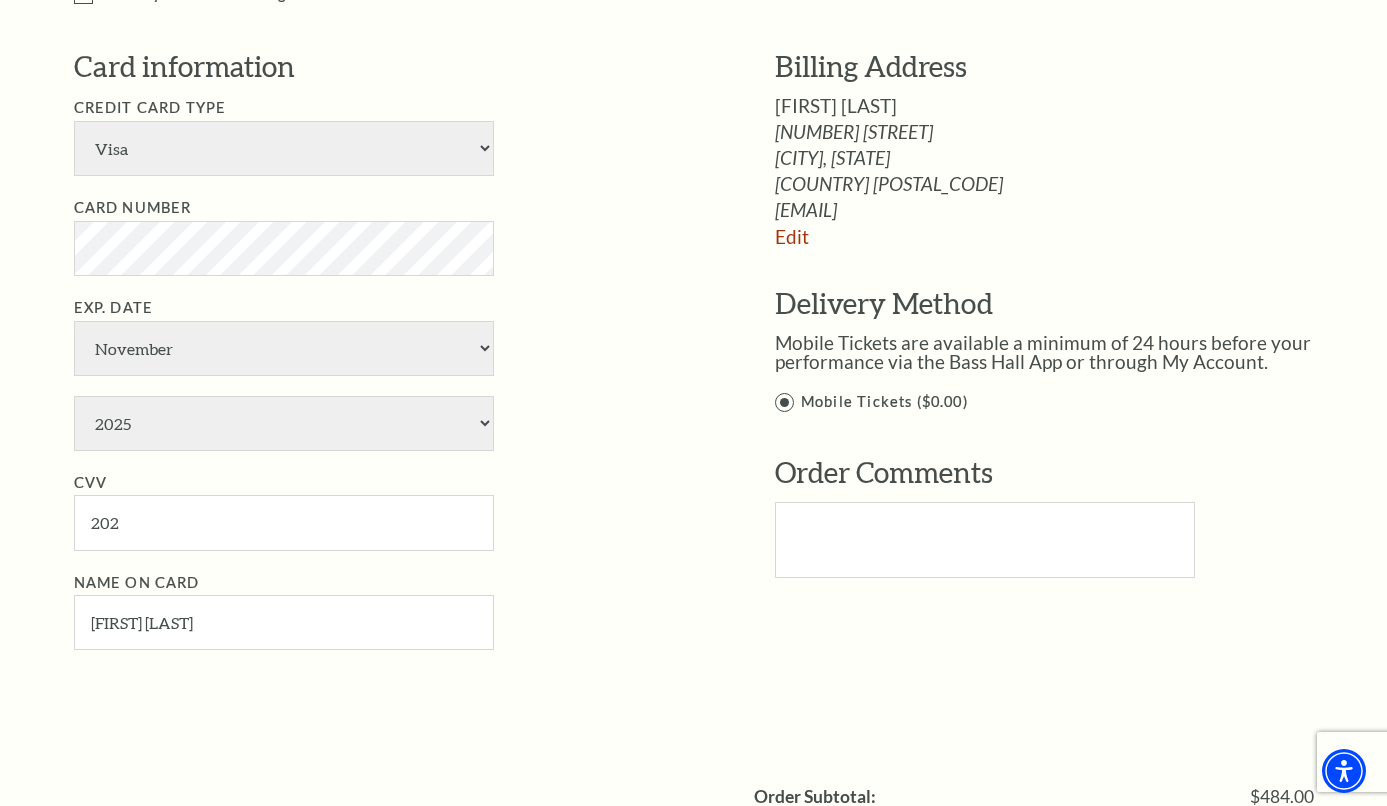 click on "Name on Card
[FIRST] [LAST]" at bounding box center [394, 611] 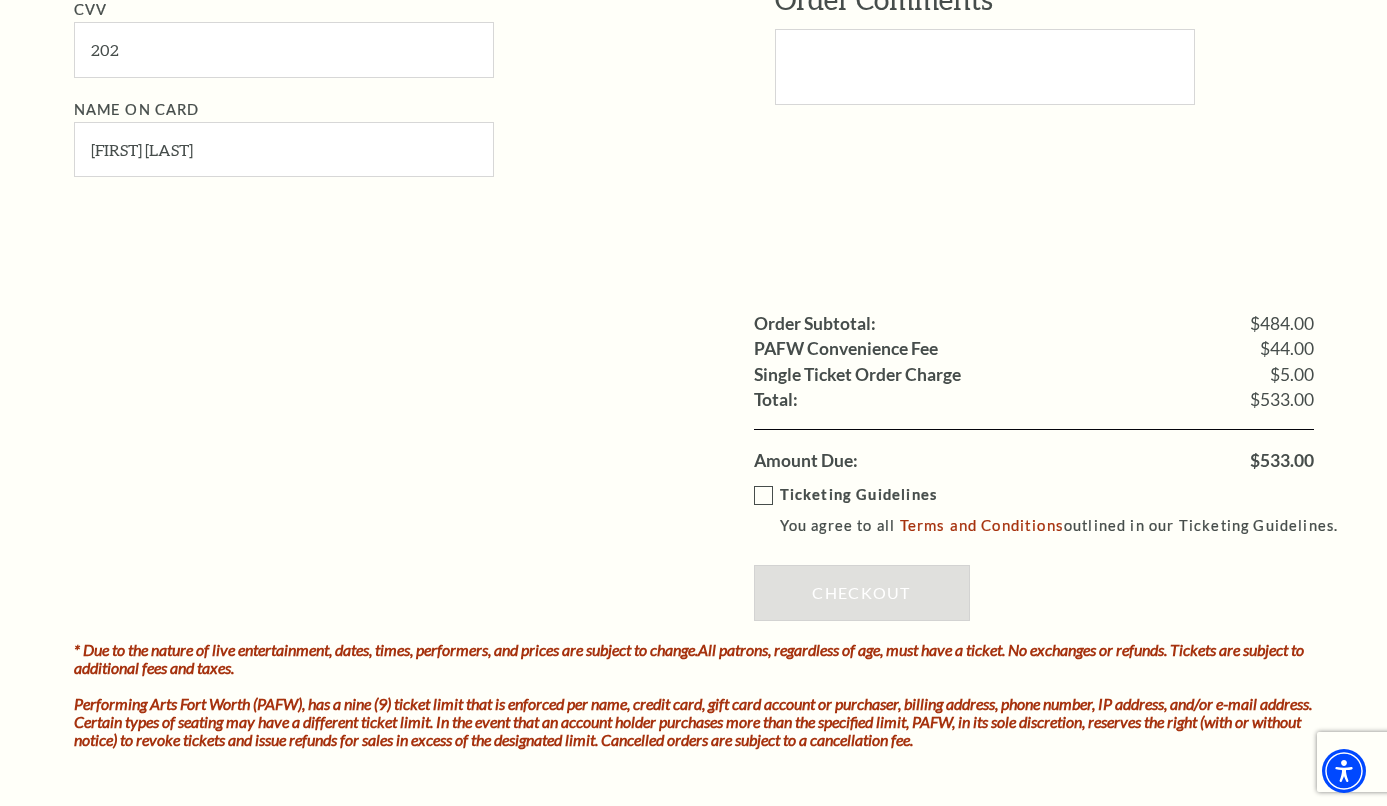scroll, scrollTop: 1719, scrollLeft: 0, axis: vertical 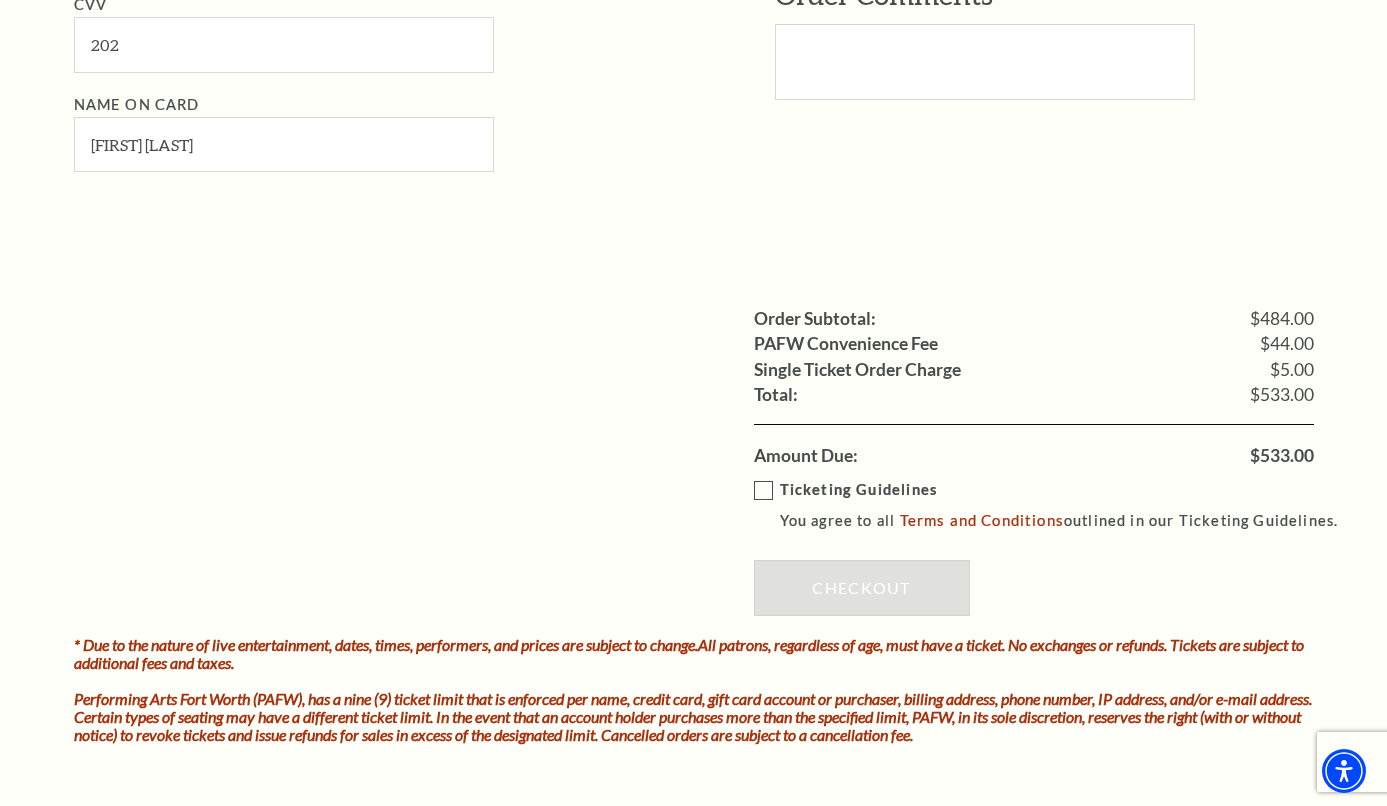 click on "Ticketing Guidelines
You agree to all   Terms and Conditions  outlined in our Ticketing Guidelines." at bounding box center [1055, 505] 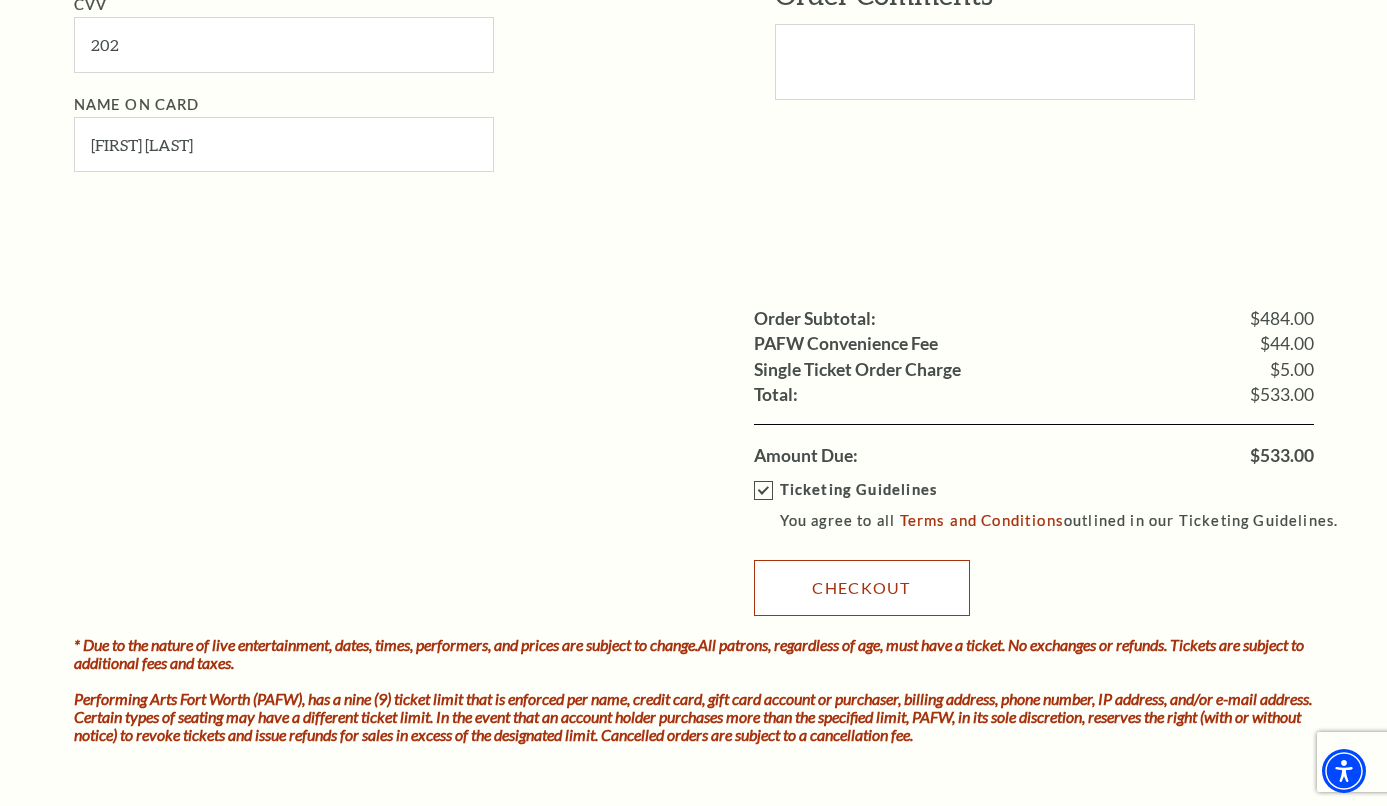 click on "Checkout" at bounding box center (862, 588) 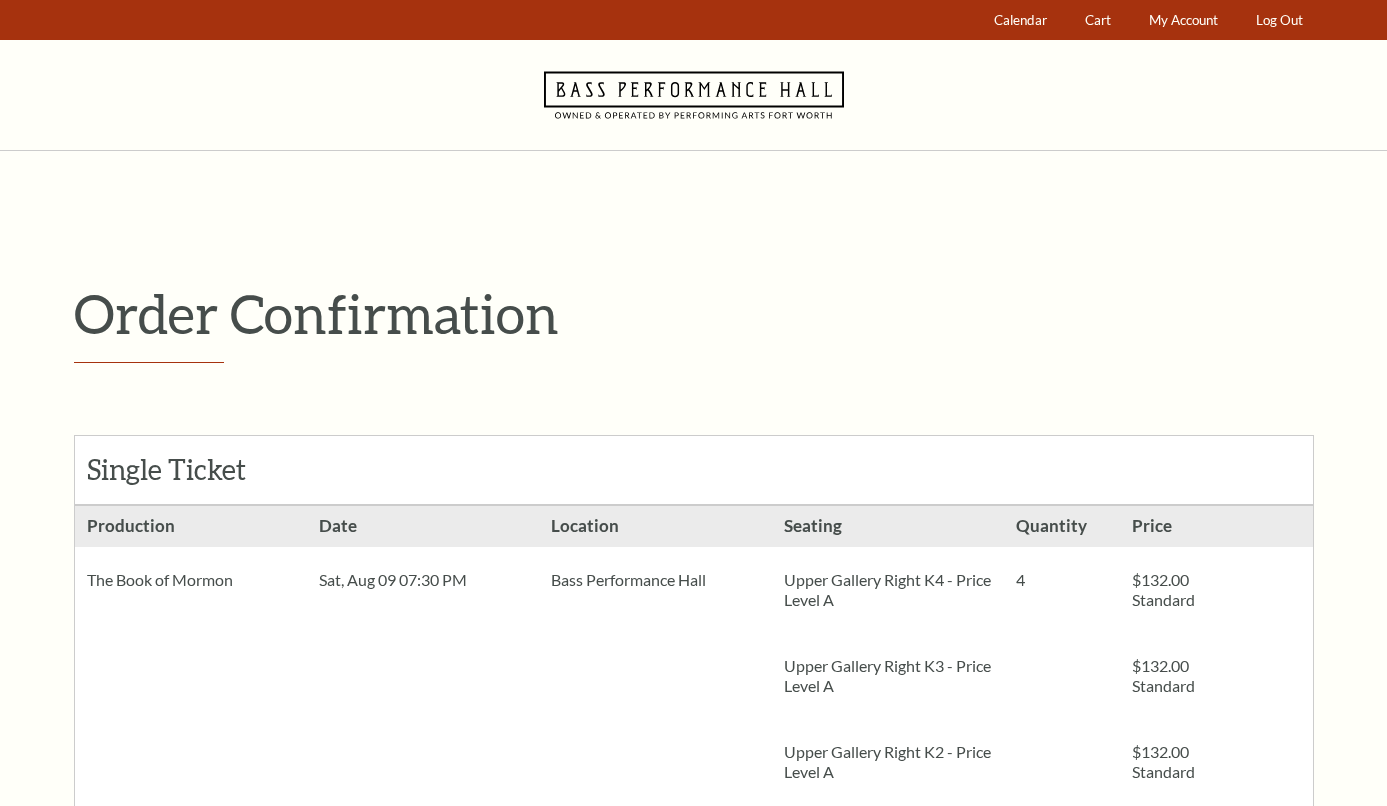 scroll, scrollTop: 0, scrollLeft: 0, axis: both 